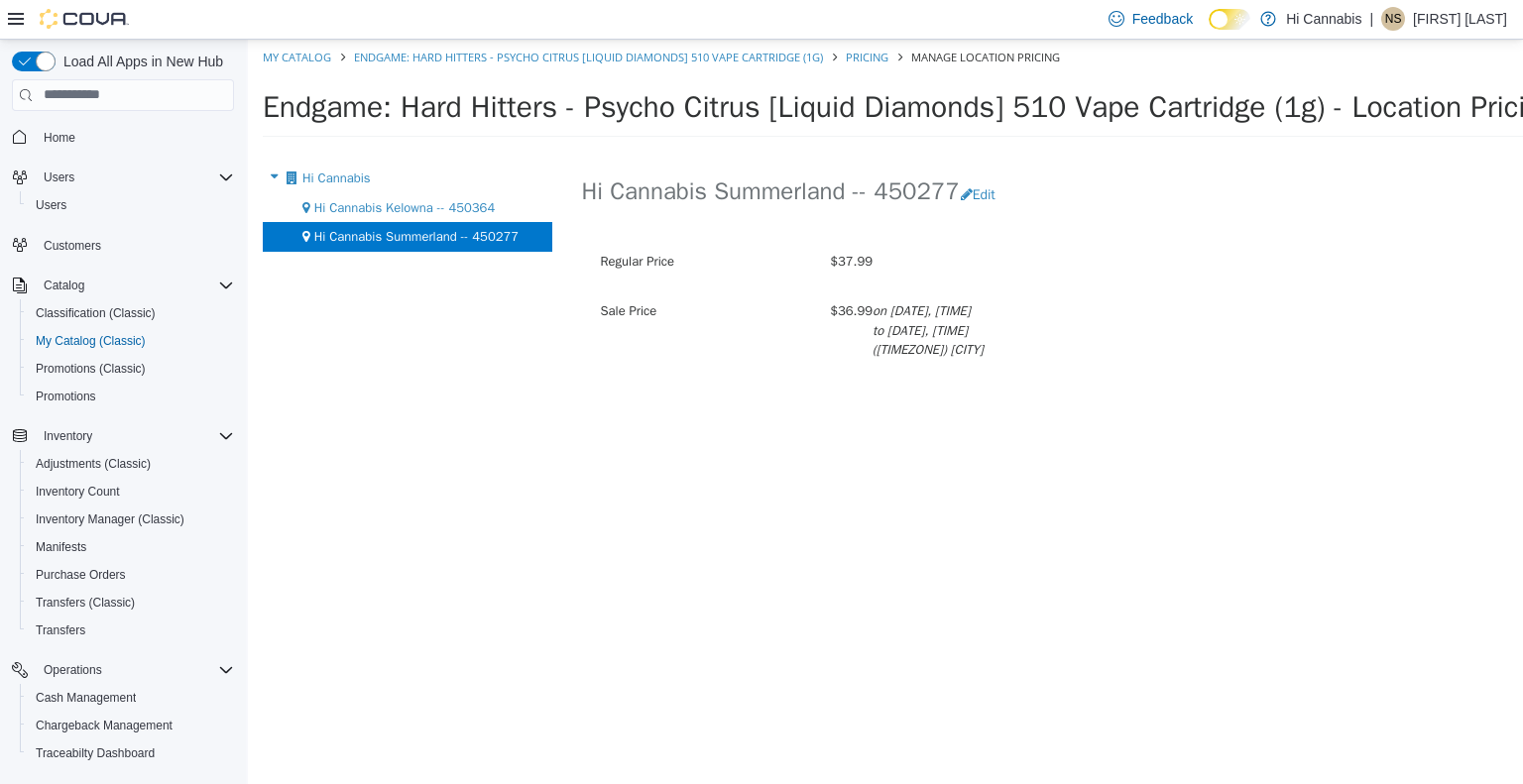 scroll, scrollTop: 0, scrollLeft: 0, axis: both 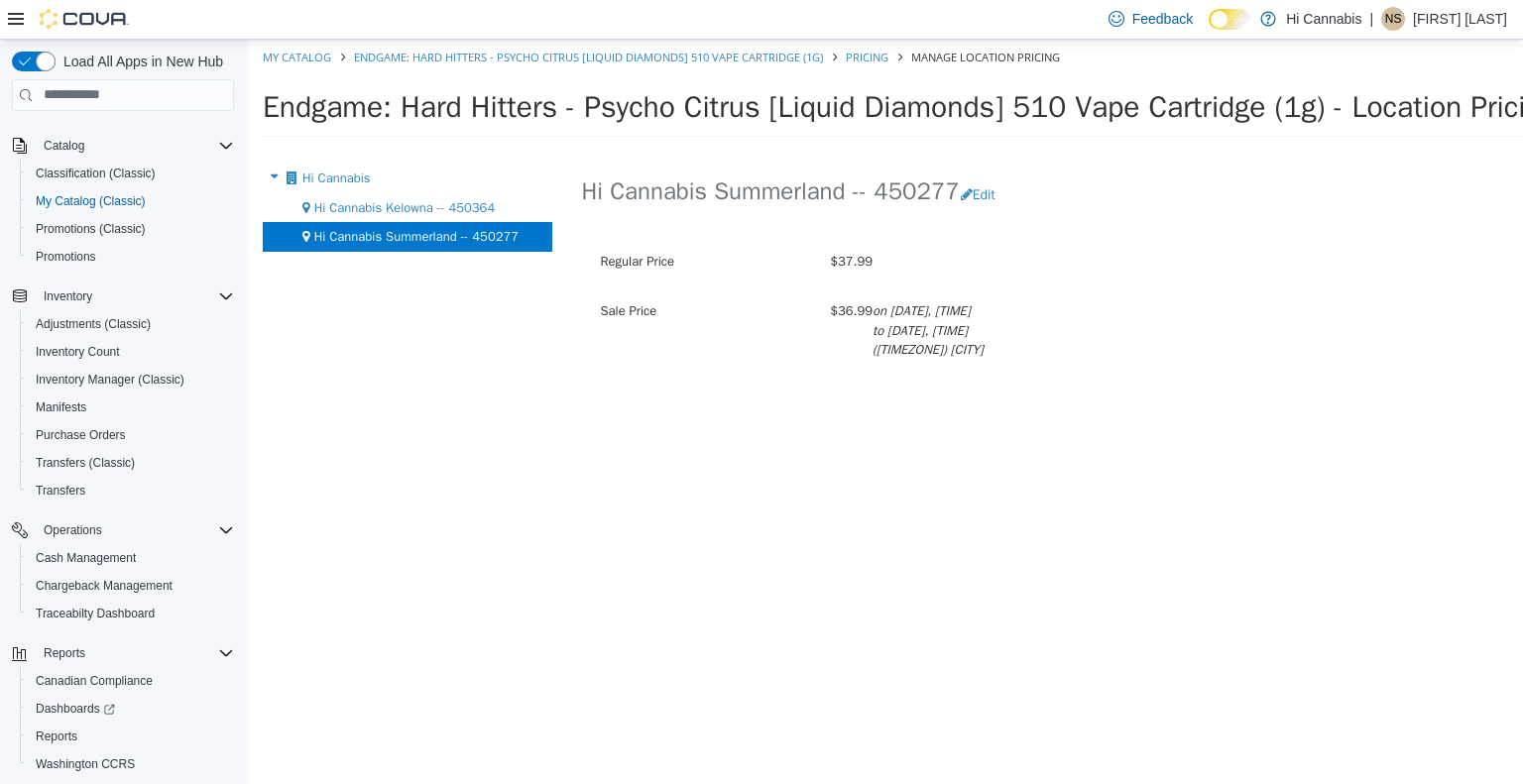 click on "My Catalog" at bounding box center [298, 56] 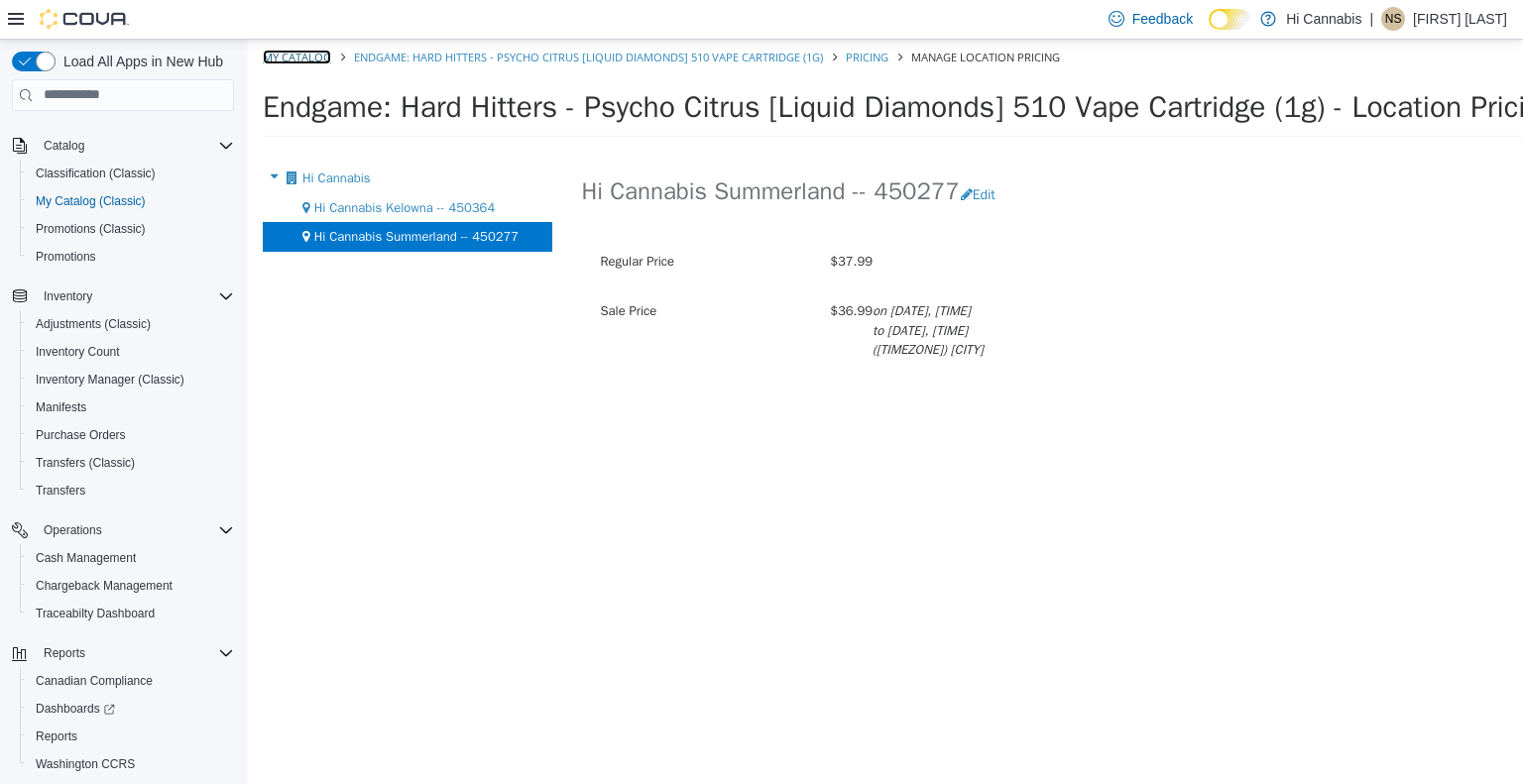 click on "My Catalog" at bounding box center (296, 56) 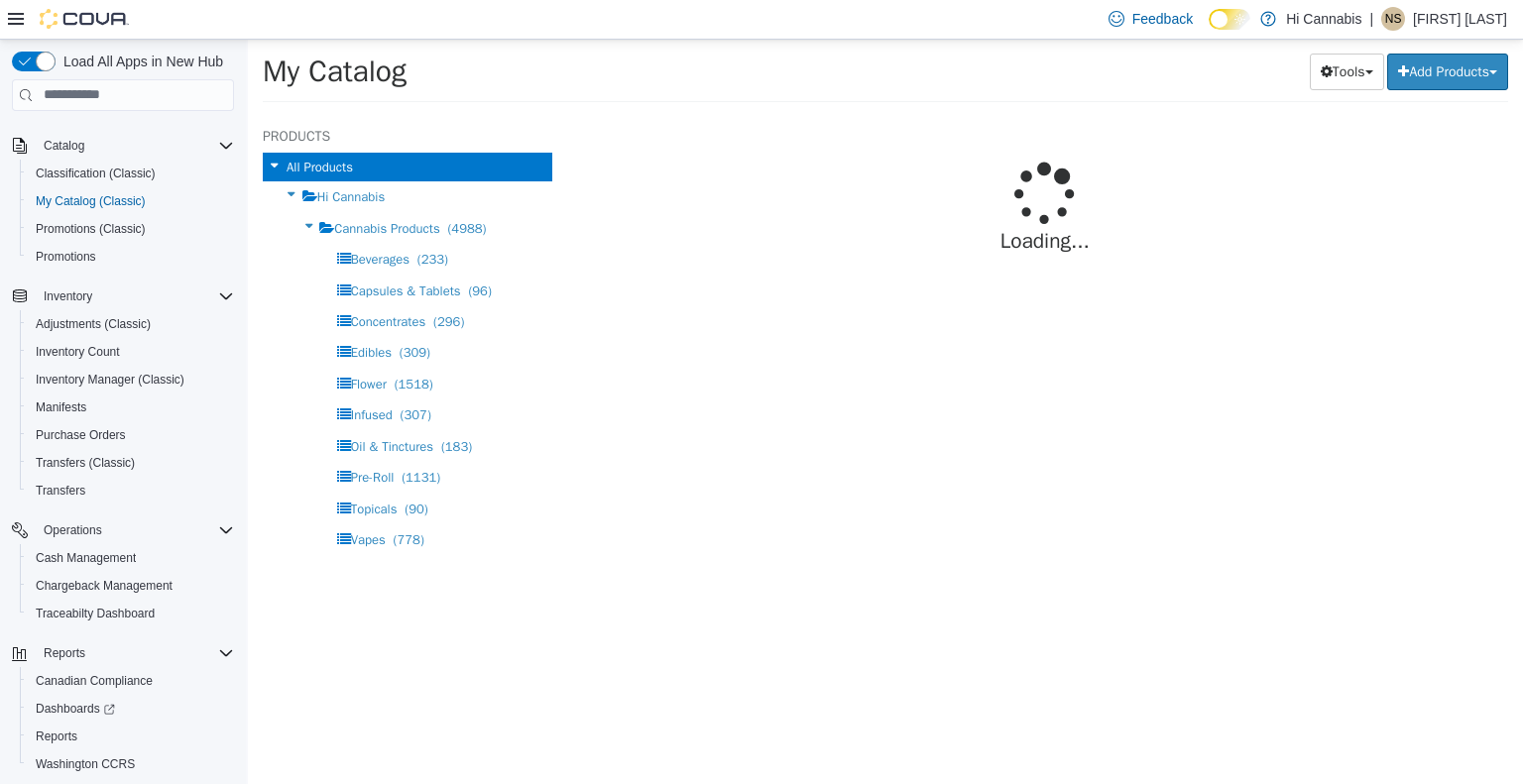 select on "**********" 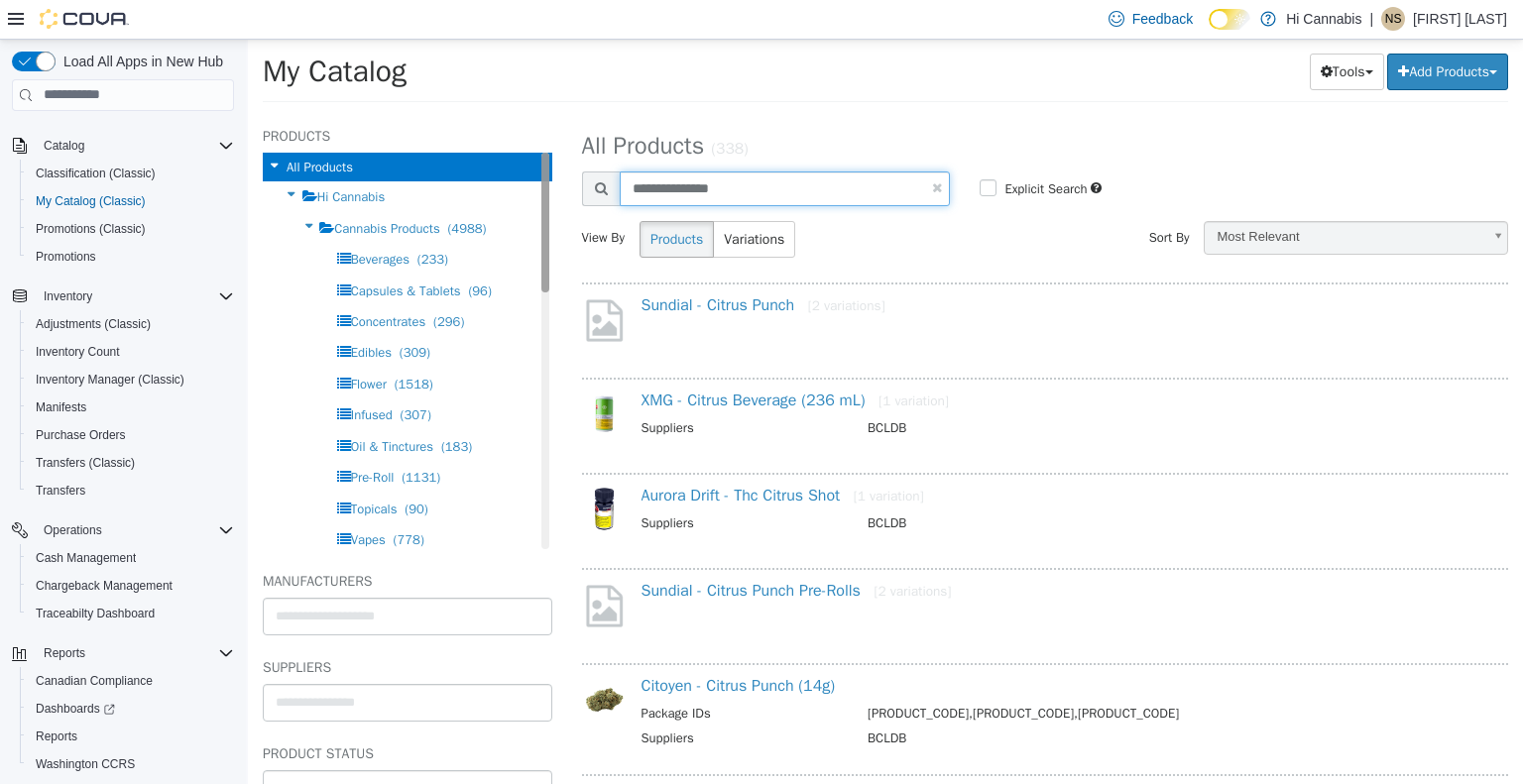 drag, startPoint x: 807, startPoint y: 190, endPoint x: 531, endPoint y: 225, distance: 278.21035 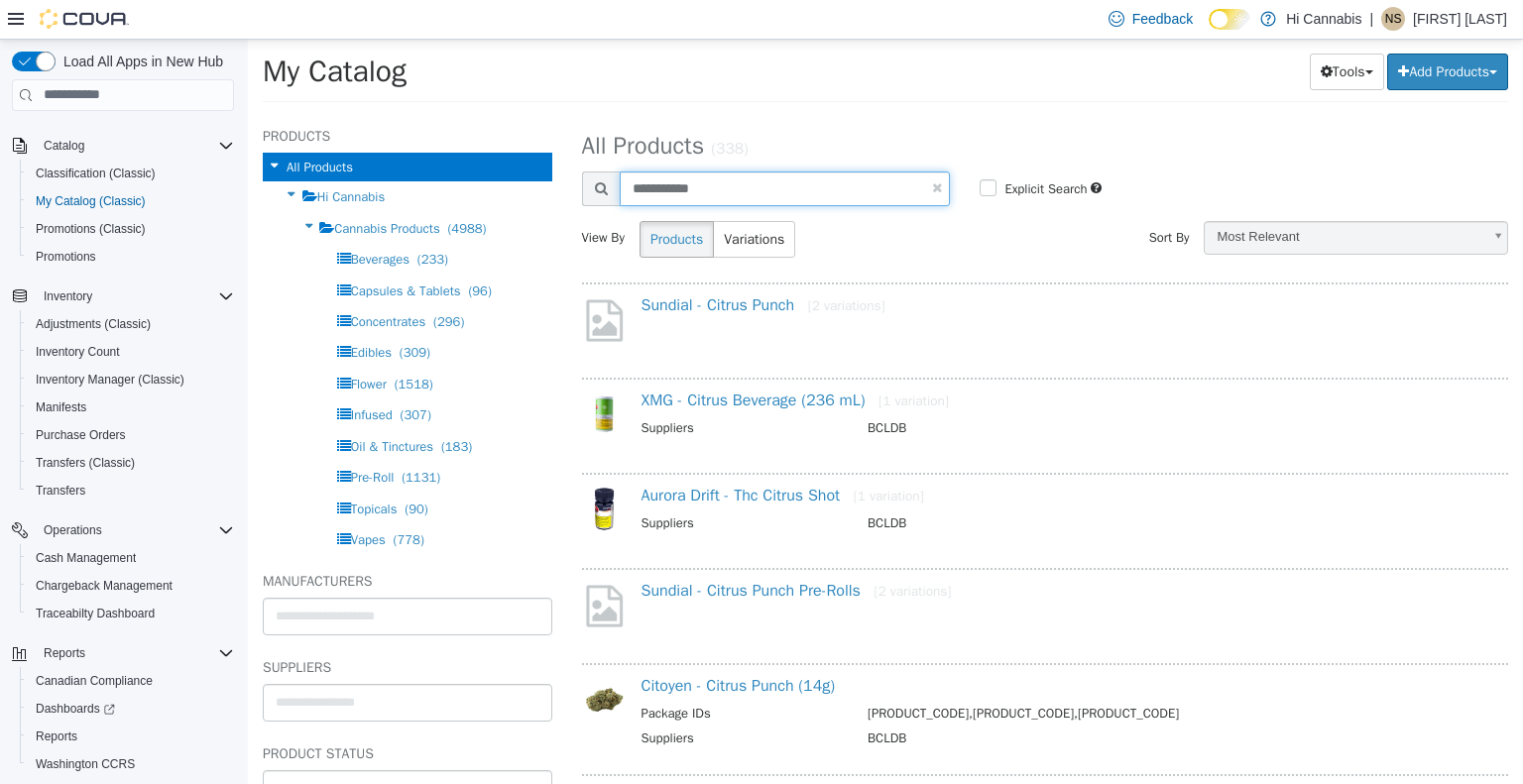 type on "**********" 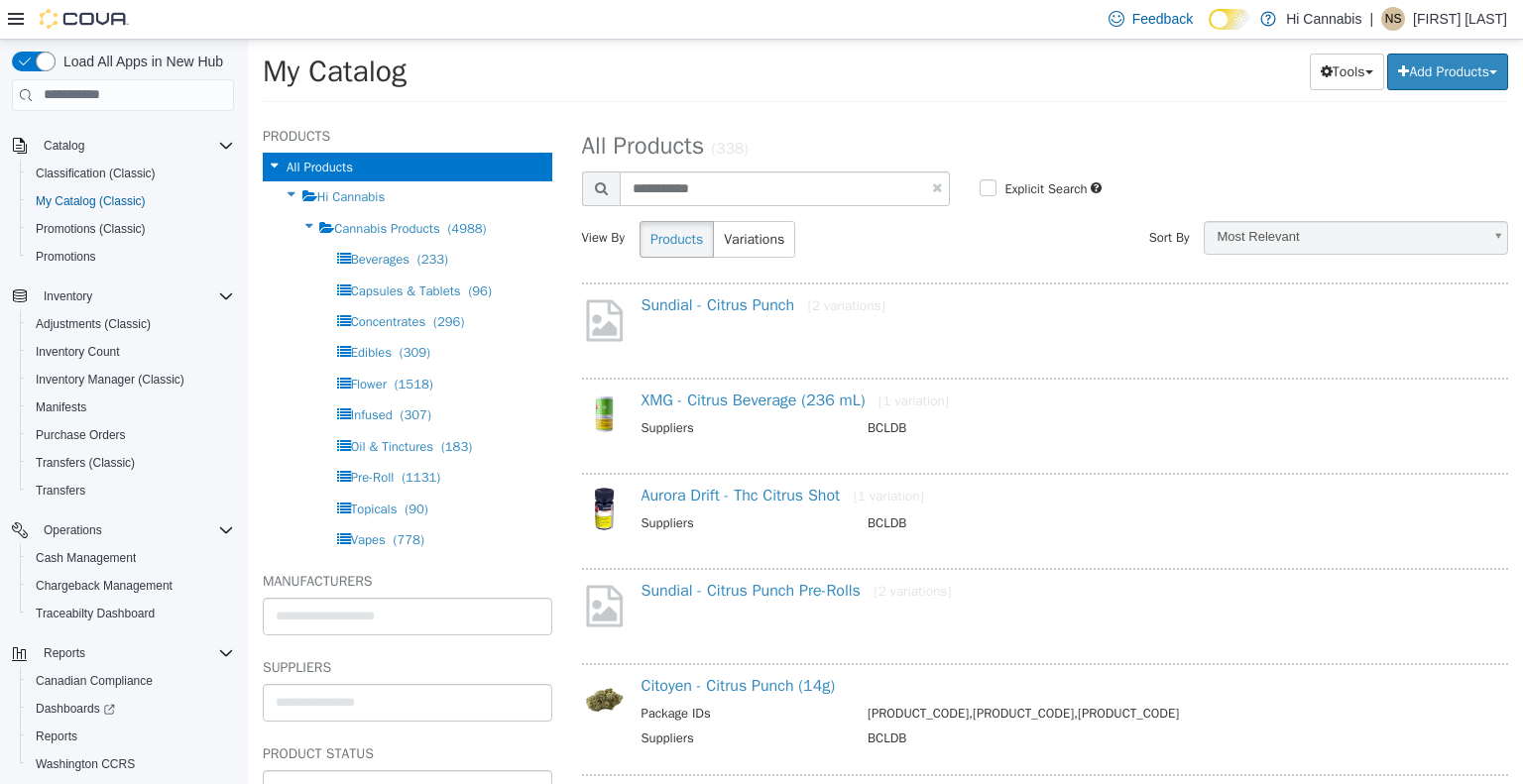 select on "**********" 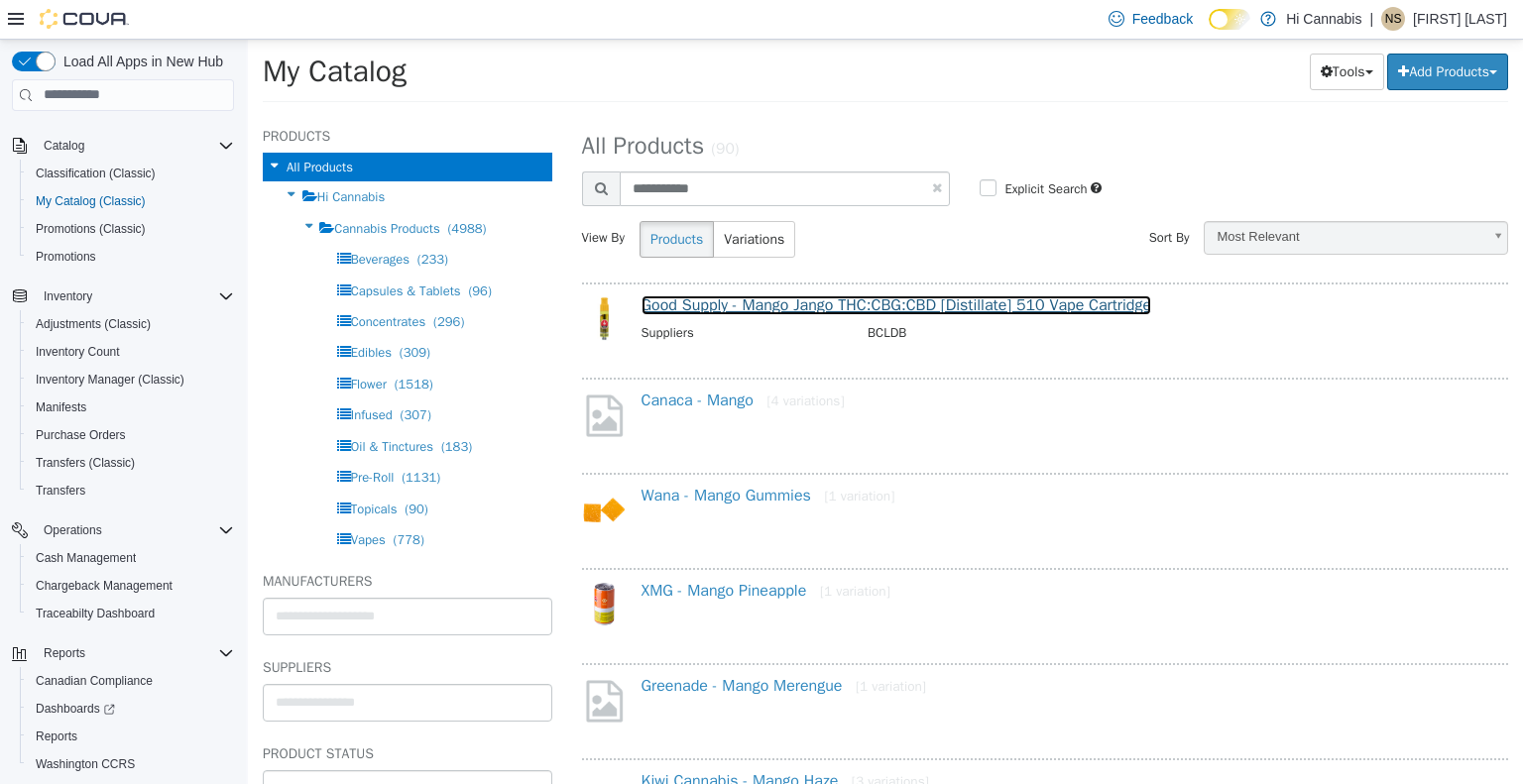 click on "Good Supply - Mango Jango THC:CBG:CBD [Distillate] 510 Vape Cartridge" at bounding box center (896, 304) 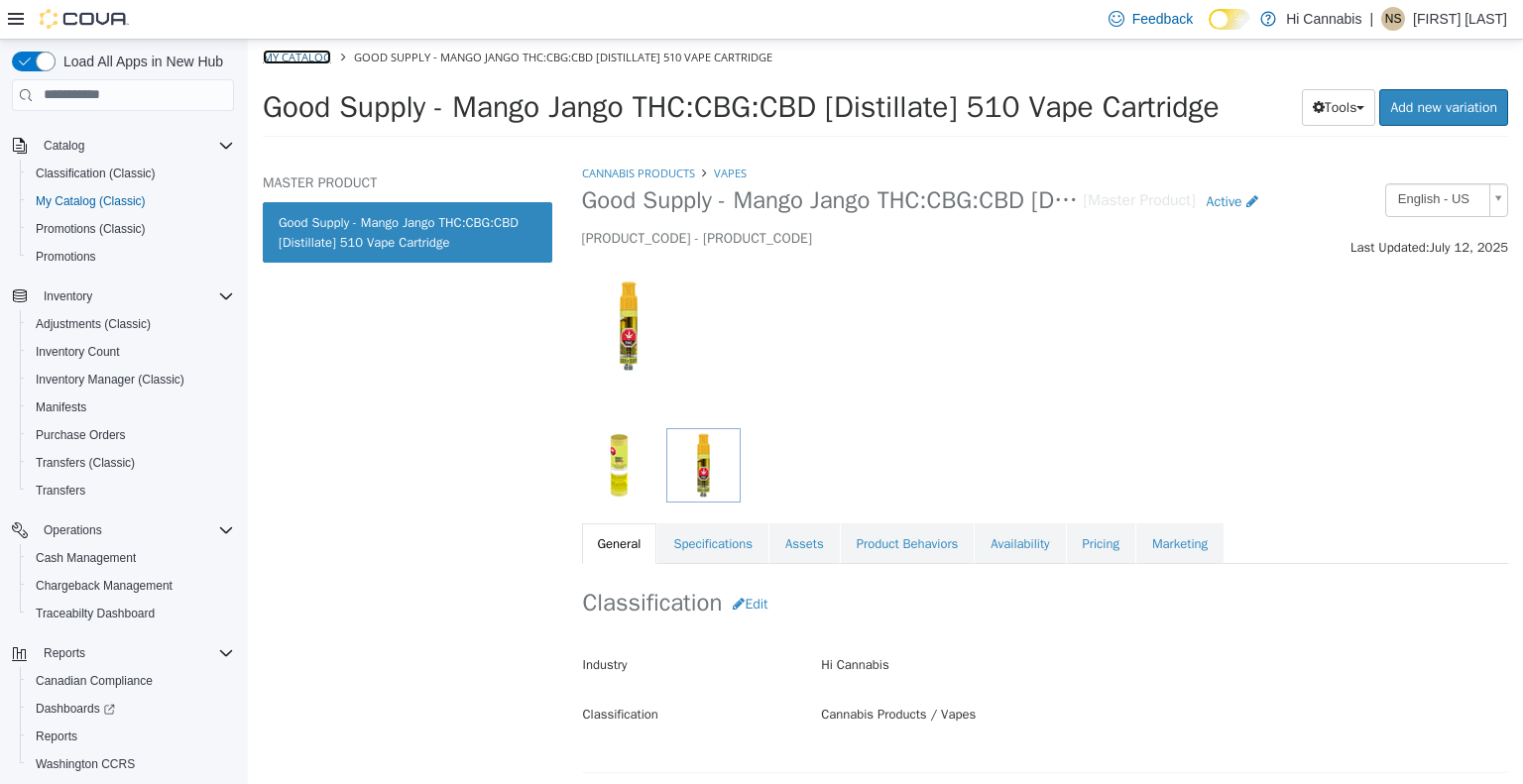 click on "My Catalog" at bounding box center (296, 56) 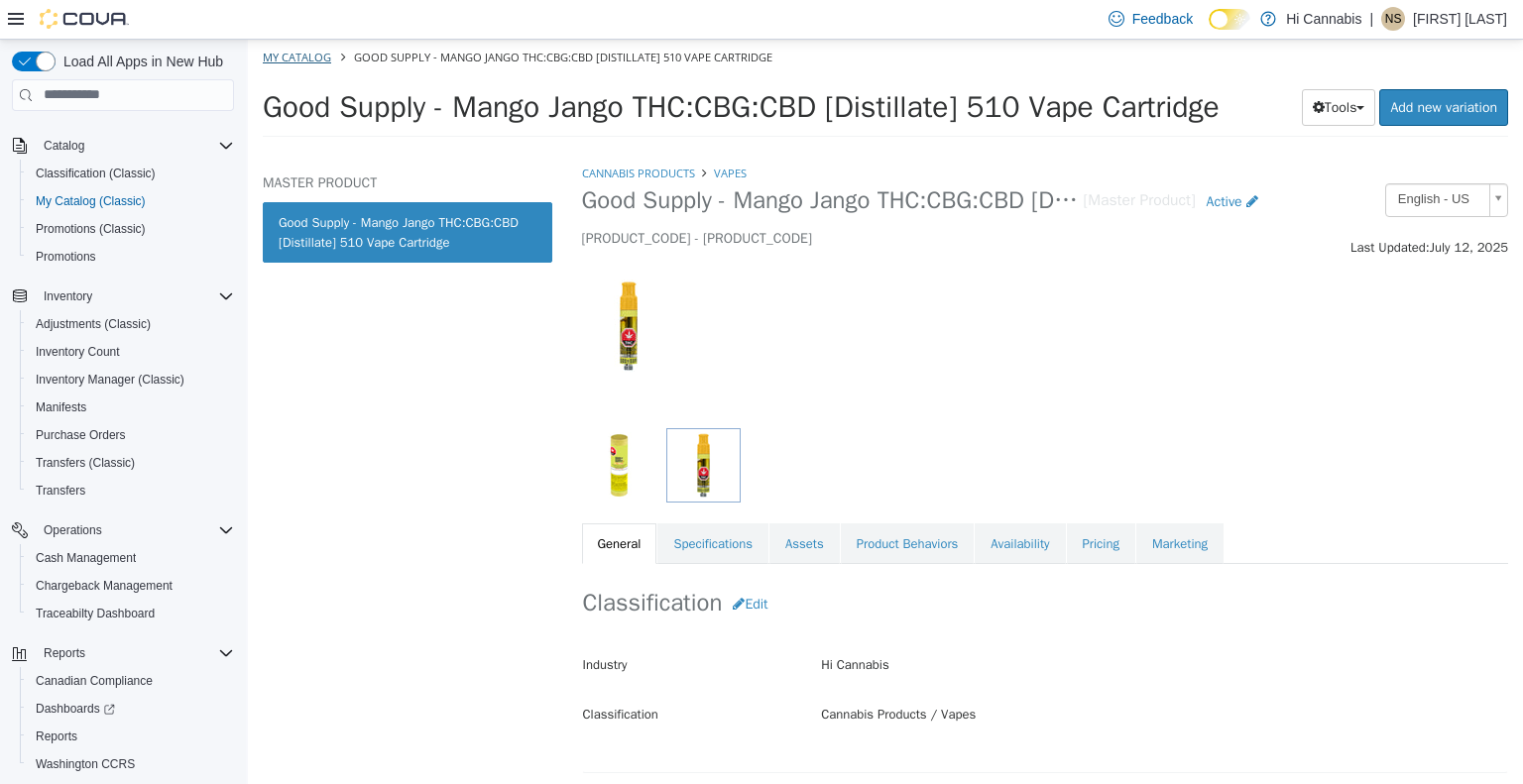 select on "**********" 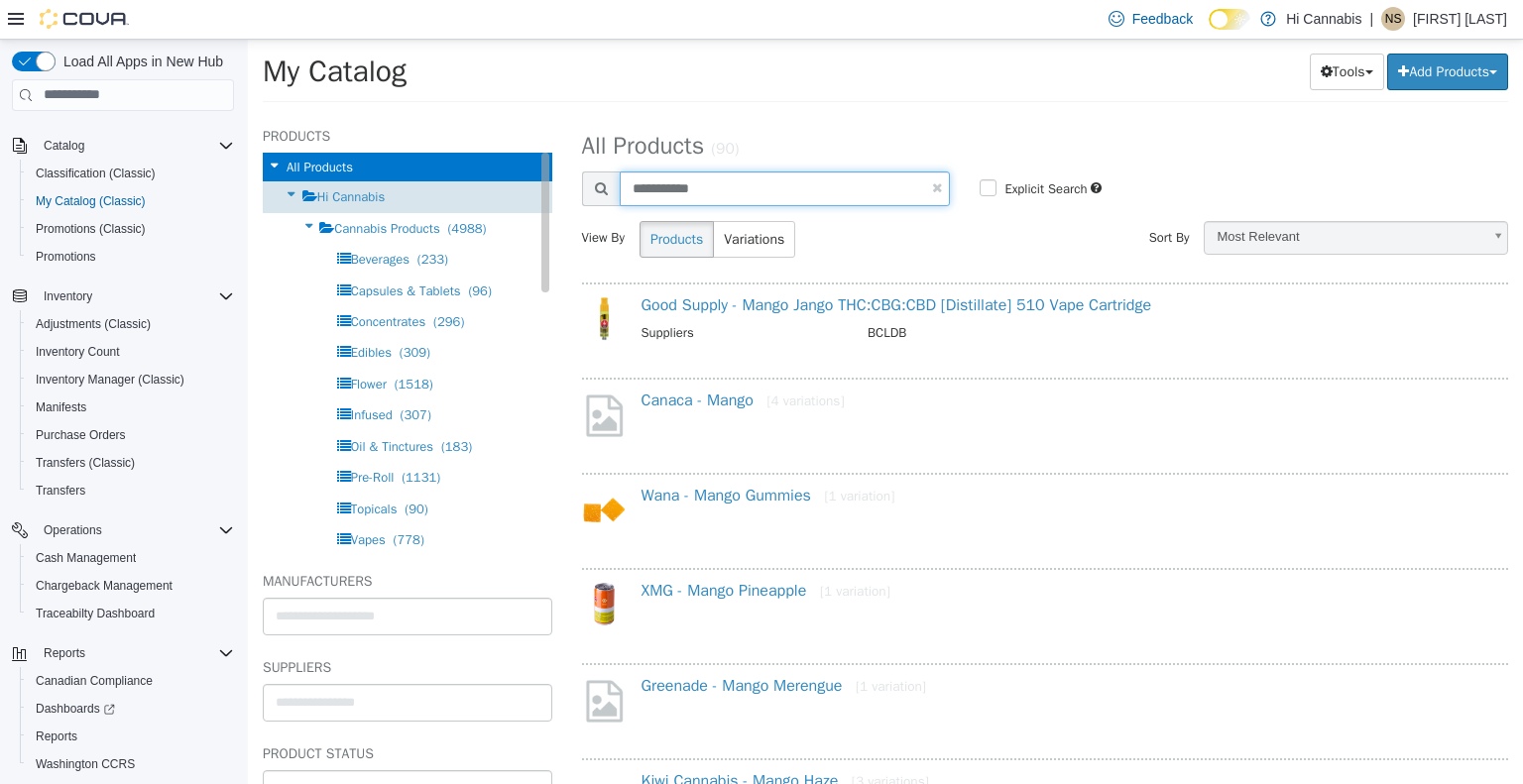 drag, startPoint x: 785, startPoint y: 179, endPoint x: 330, endPoint y: 190, distance: 455.13295 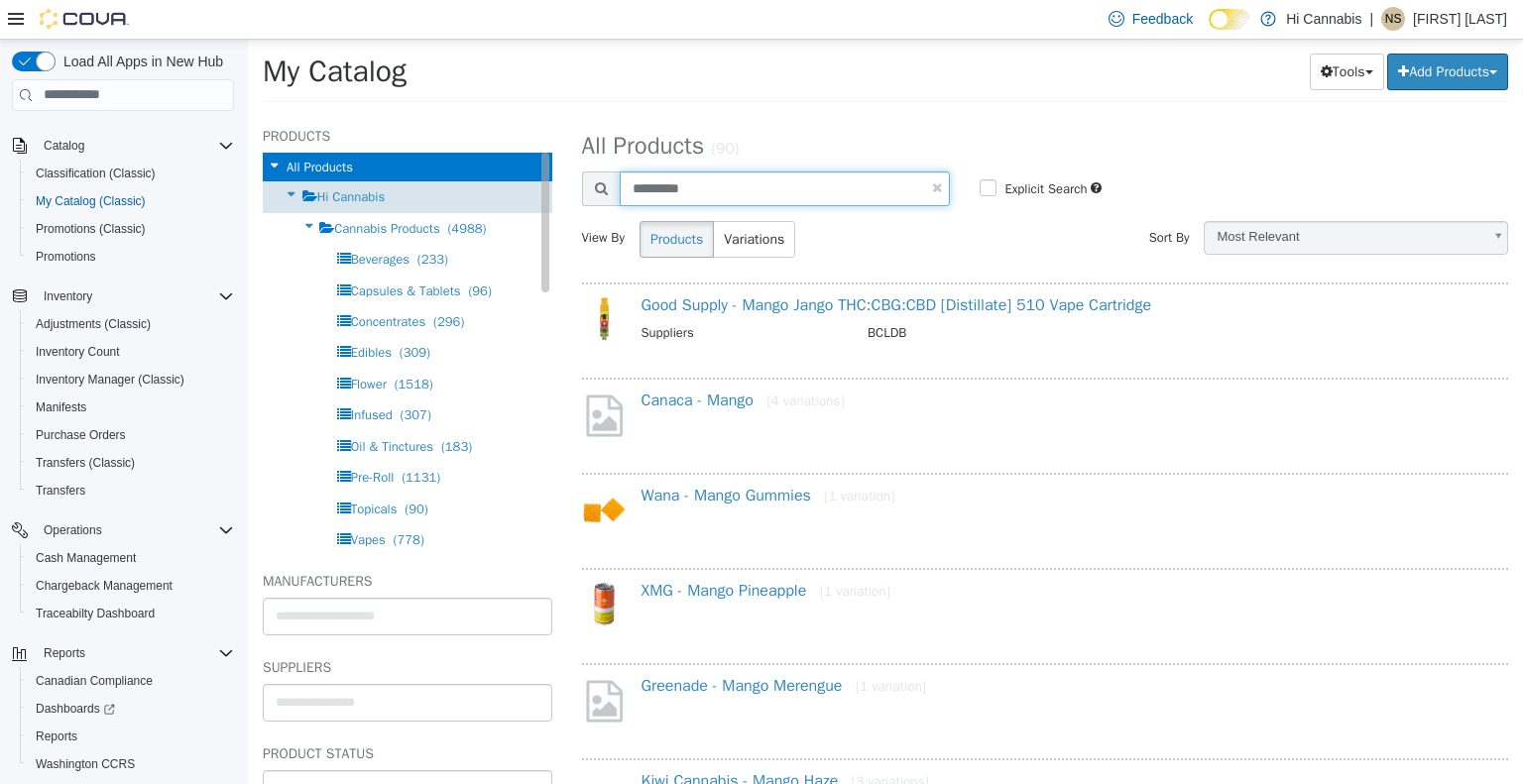 type on "*********" 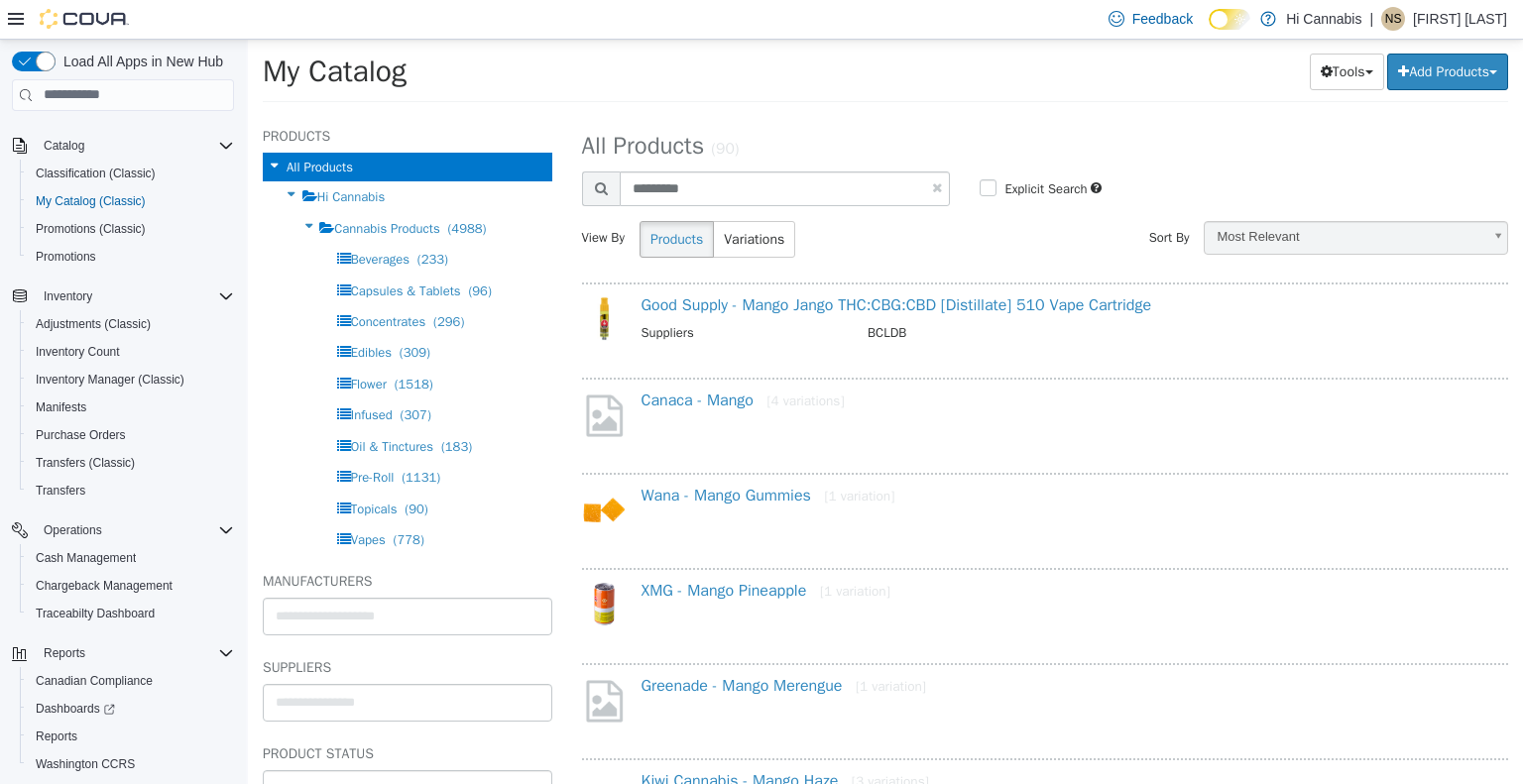 select on "**********" 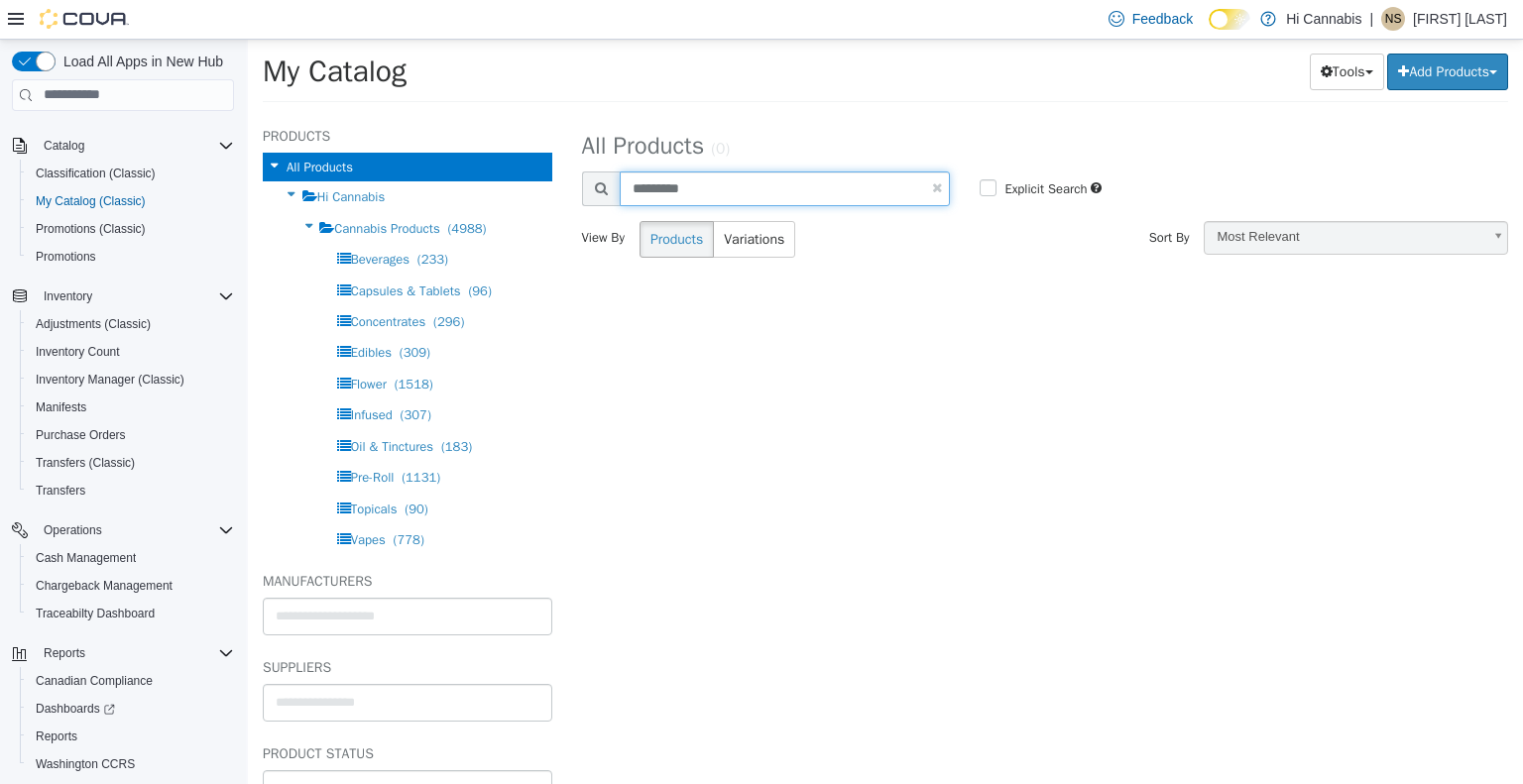 click on "*********" at bounding box center (785, 187) 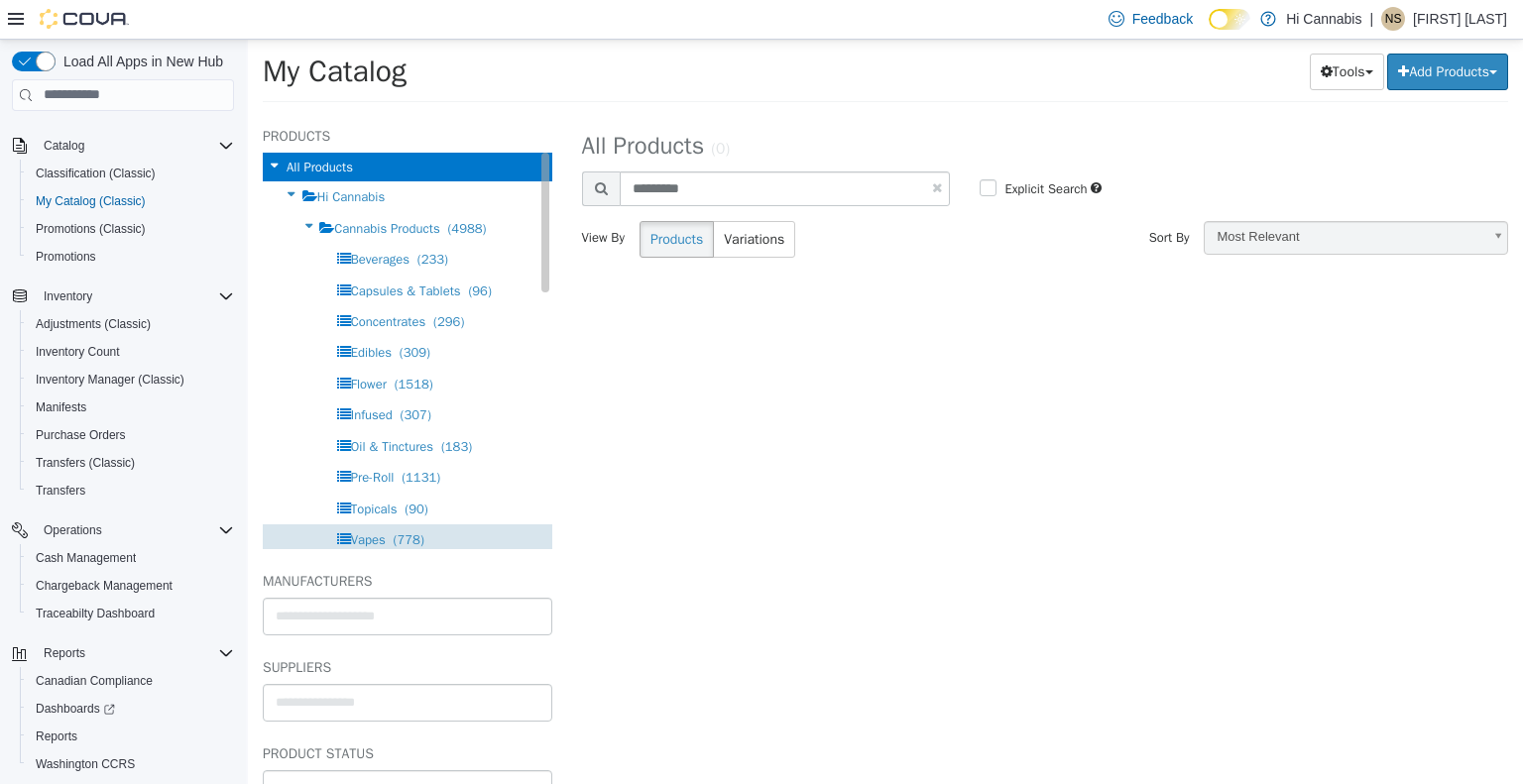 click on "(778)" at bounding box center [409, 538] 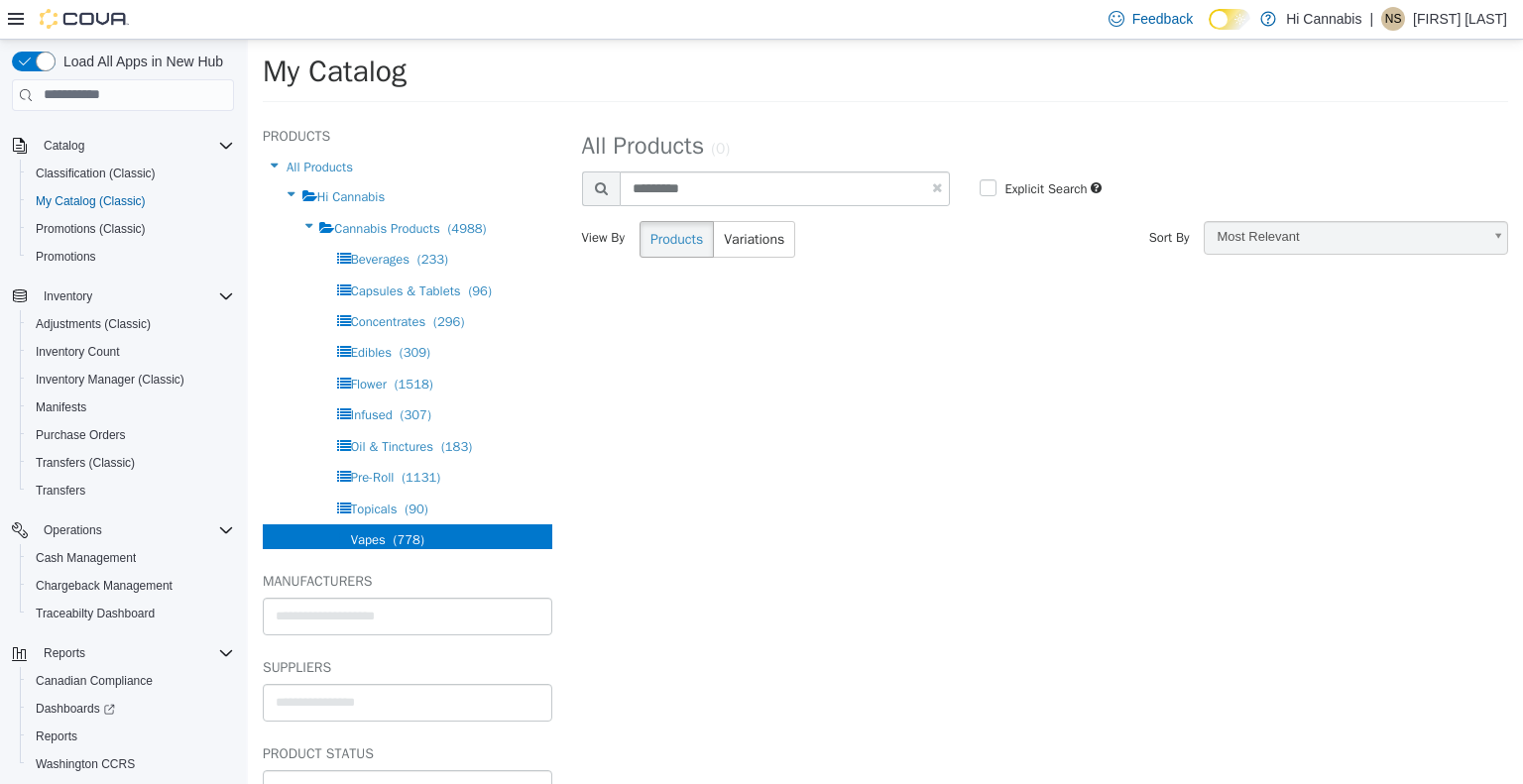 select on "**********" 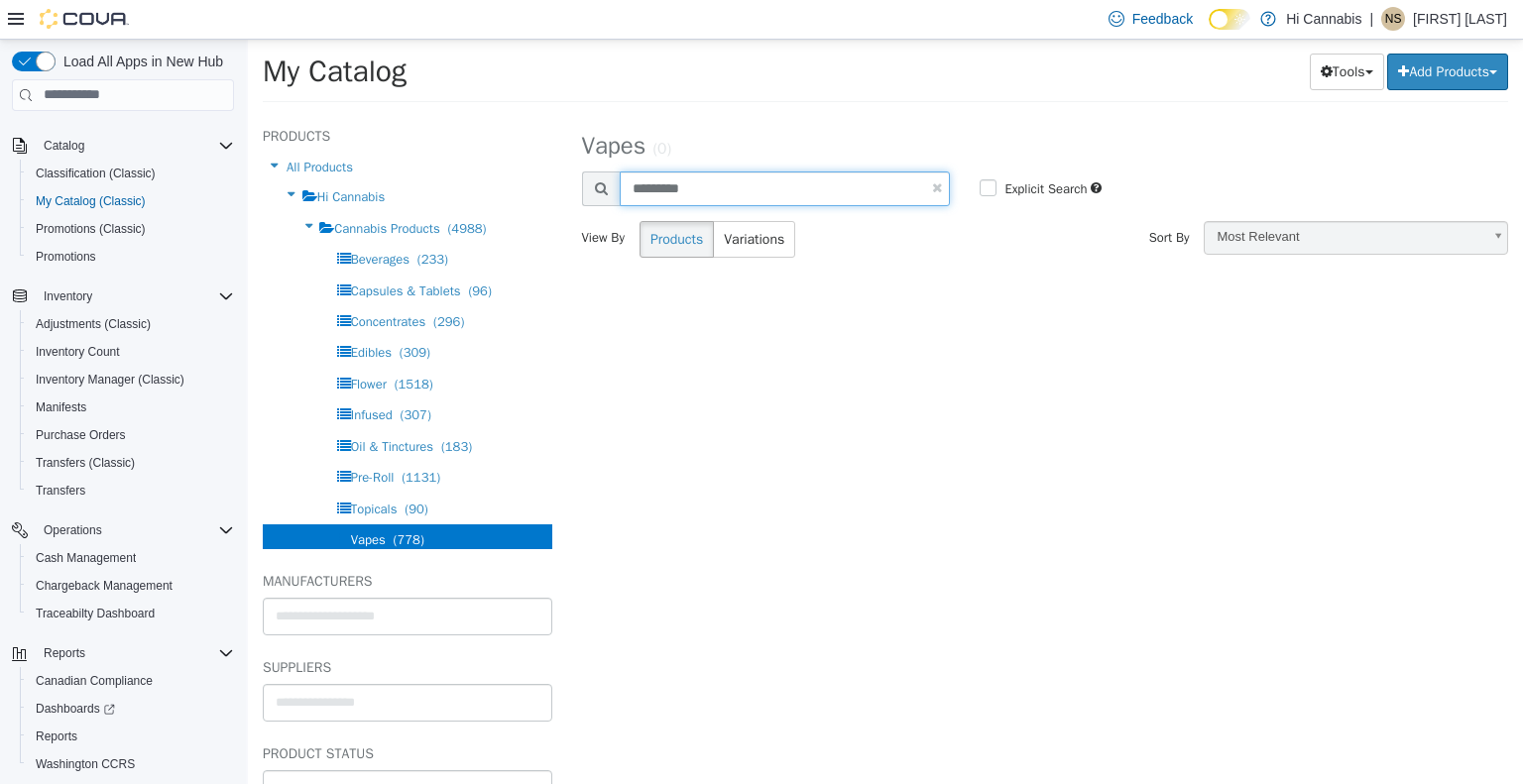 click on "*********" at bounding box center (785, 187) 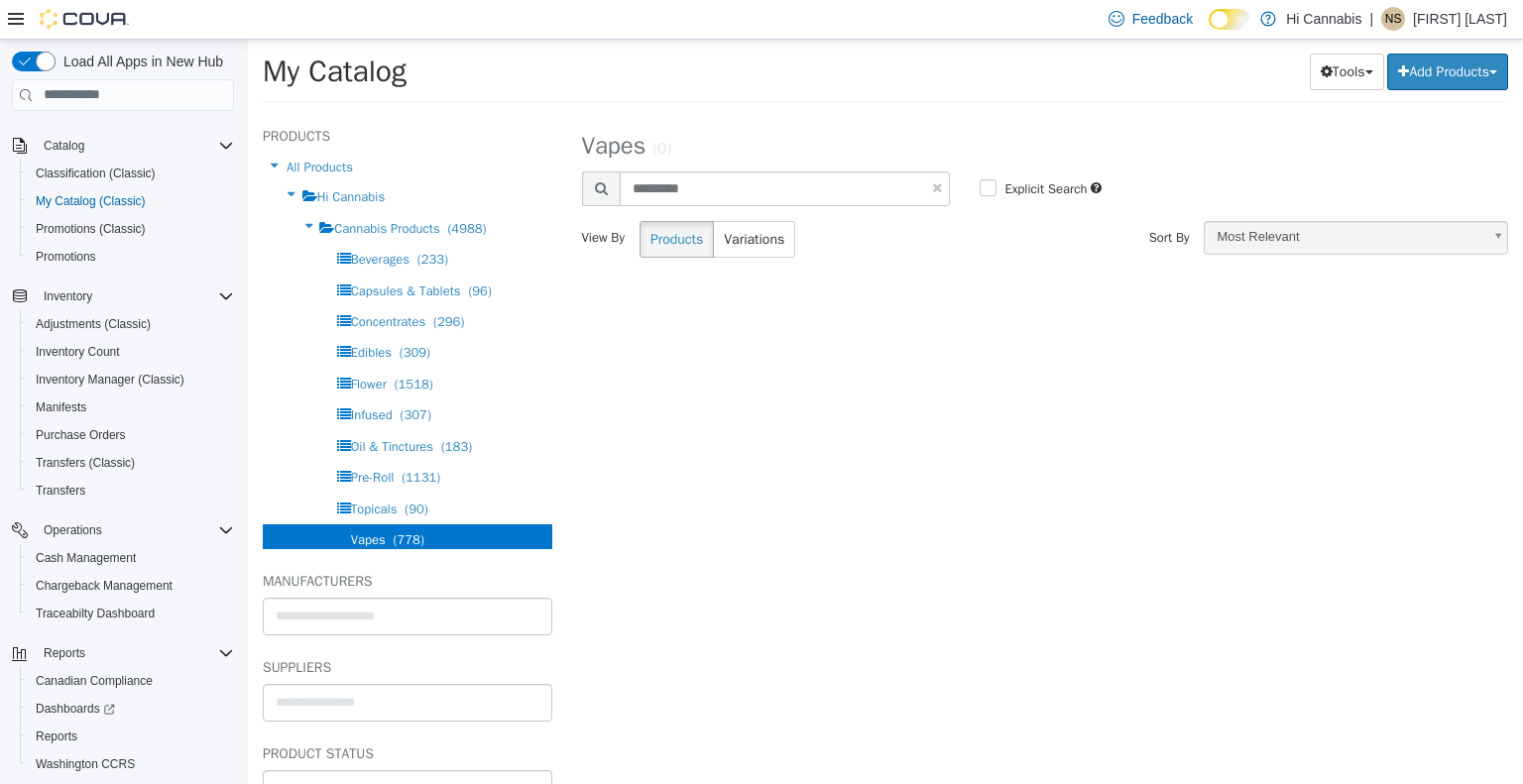 select on "**********" 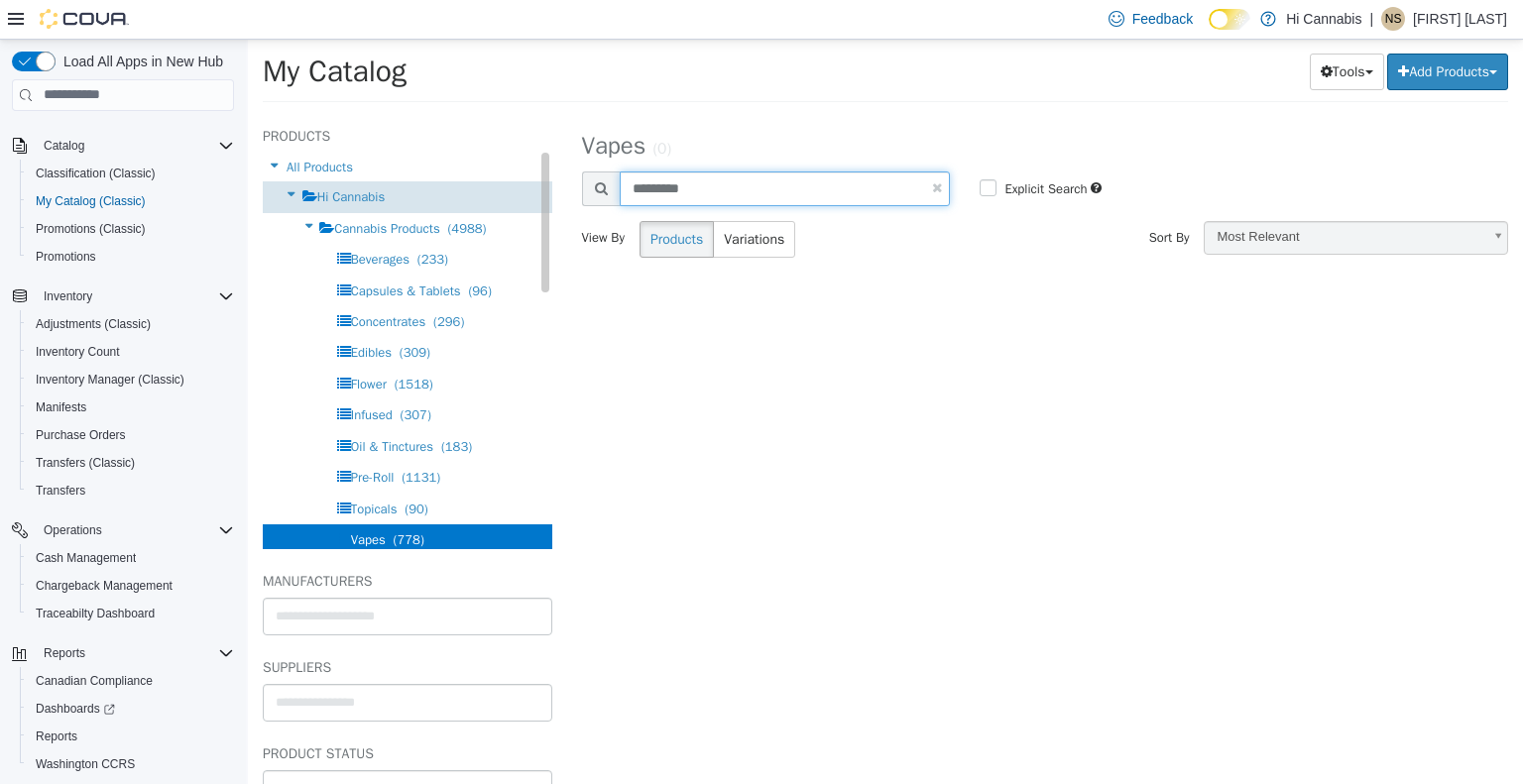 drag, startPoint x: 772, startPoint y: 183, endPoint x: 520, endPoint y: 186, distance: 252.01786 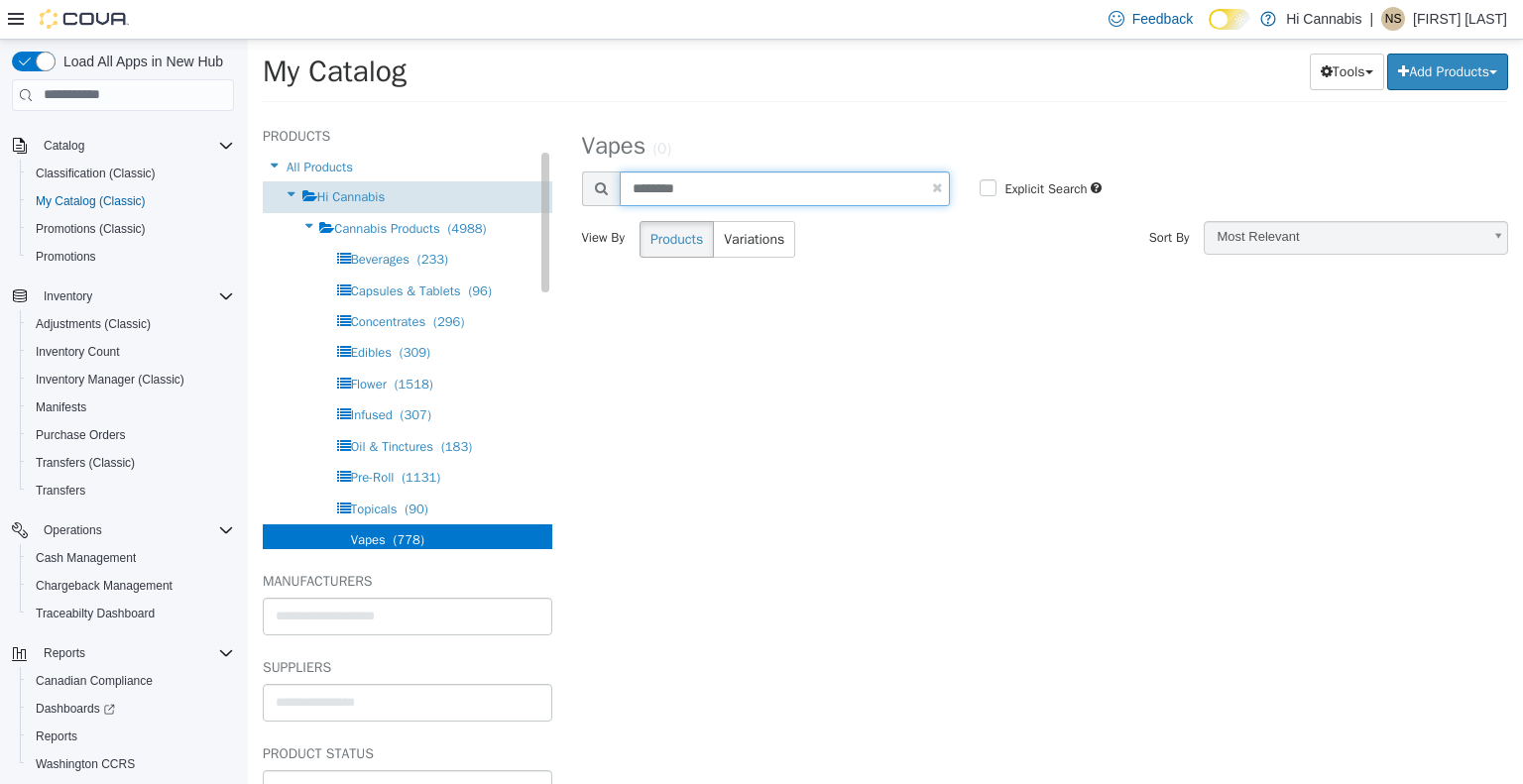 type on "*********" 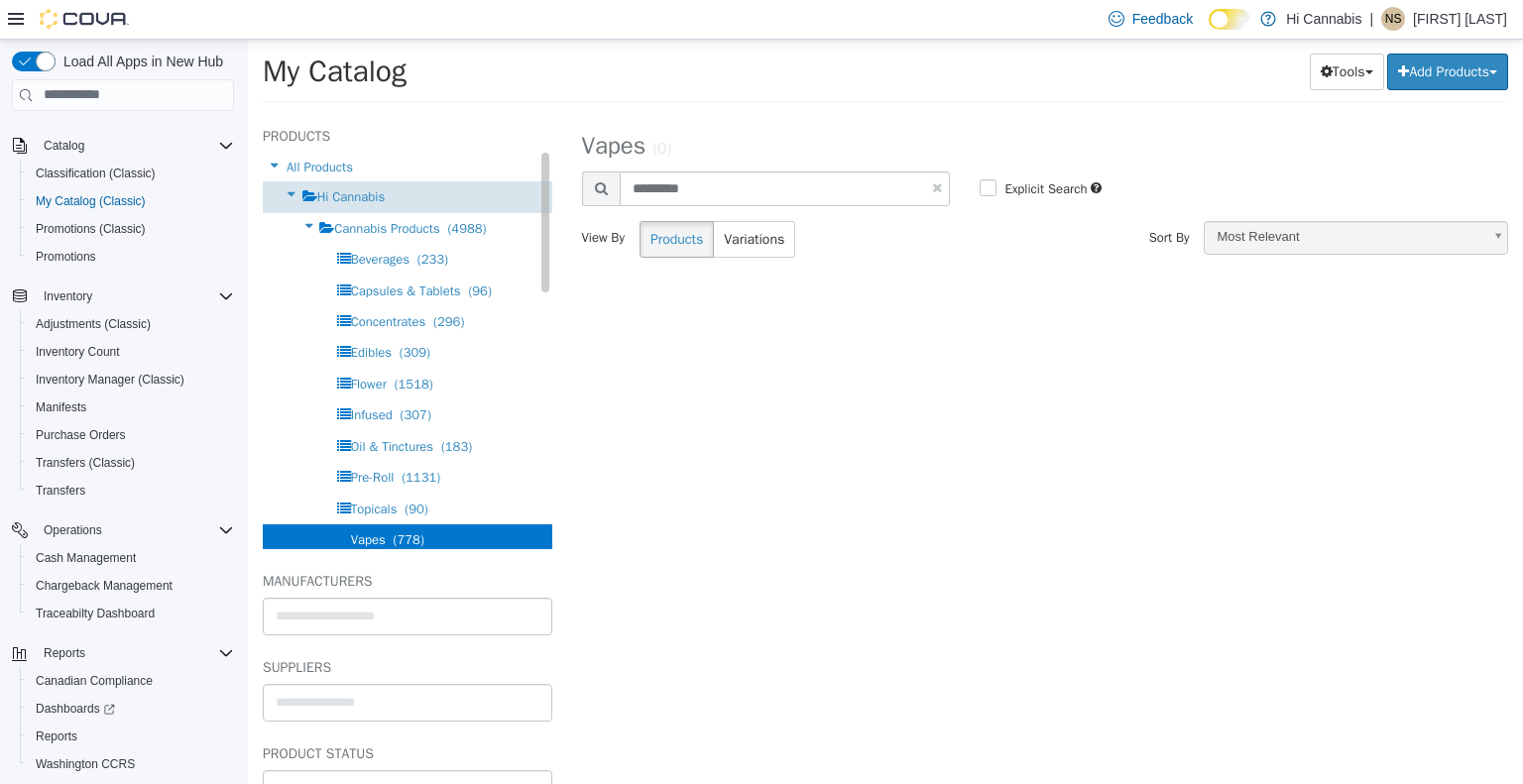 select on "**********" 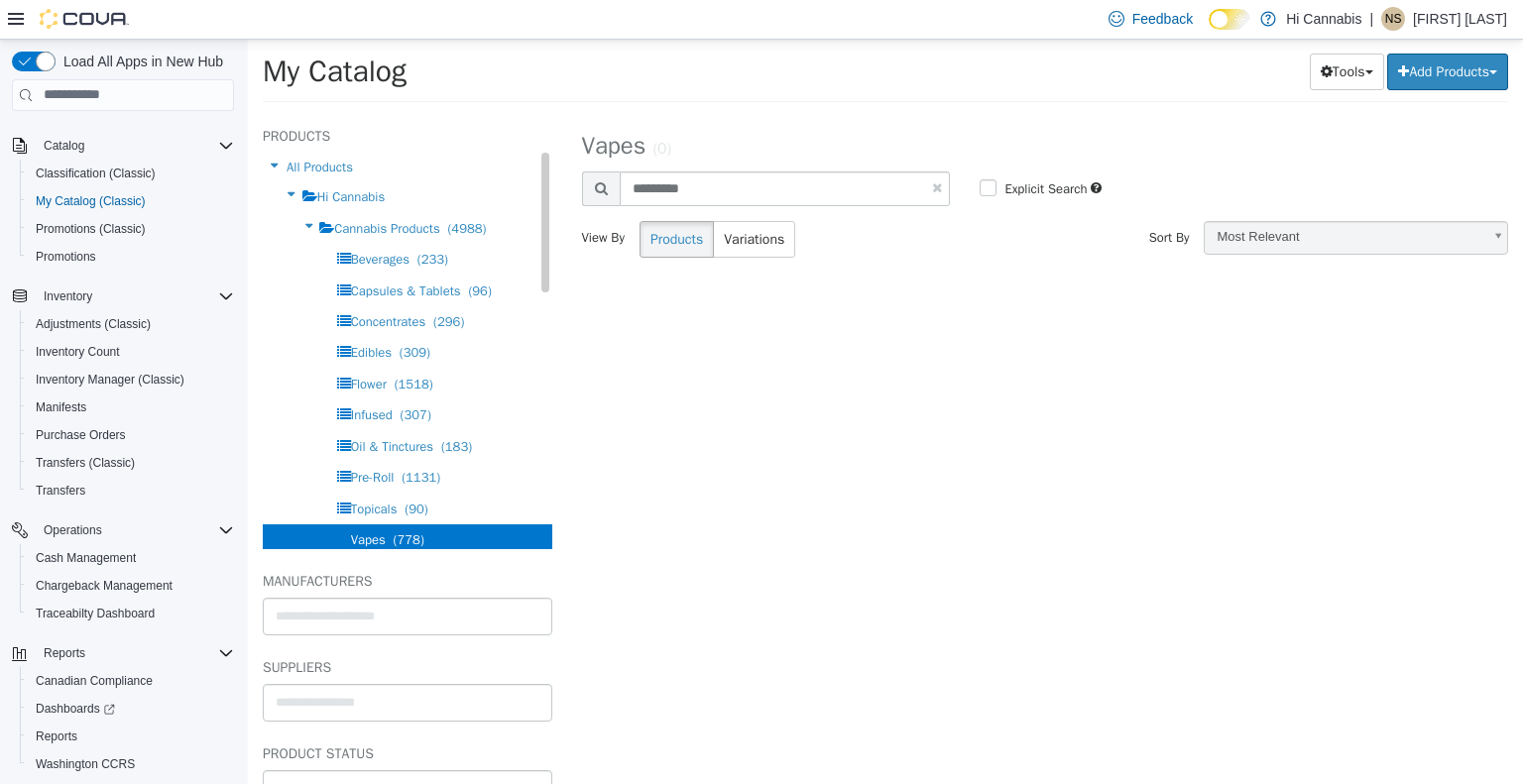 click on "[PRODUCT_TYPE]
([COUNT])" at bounding box center [408, 538] 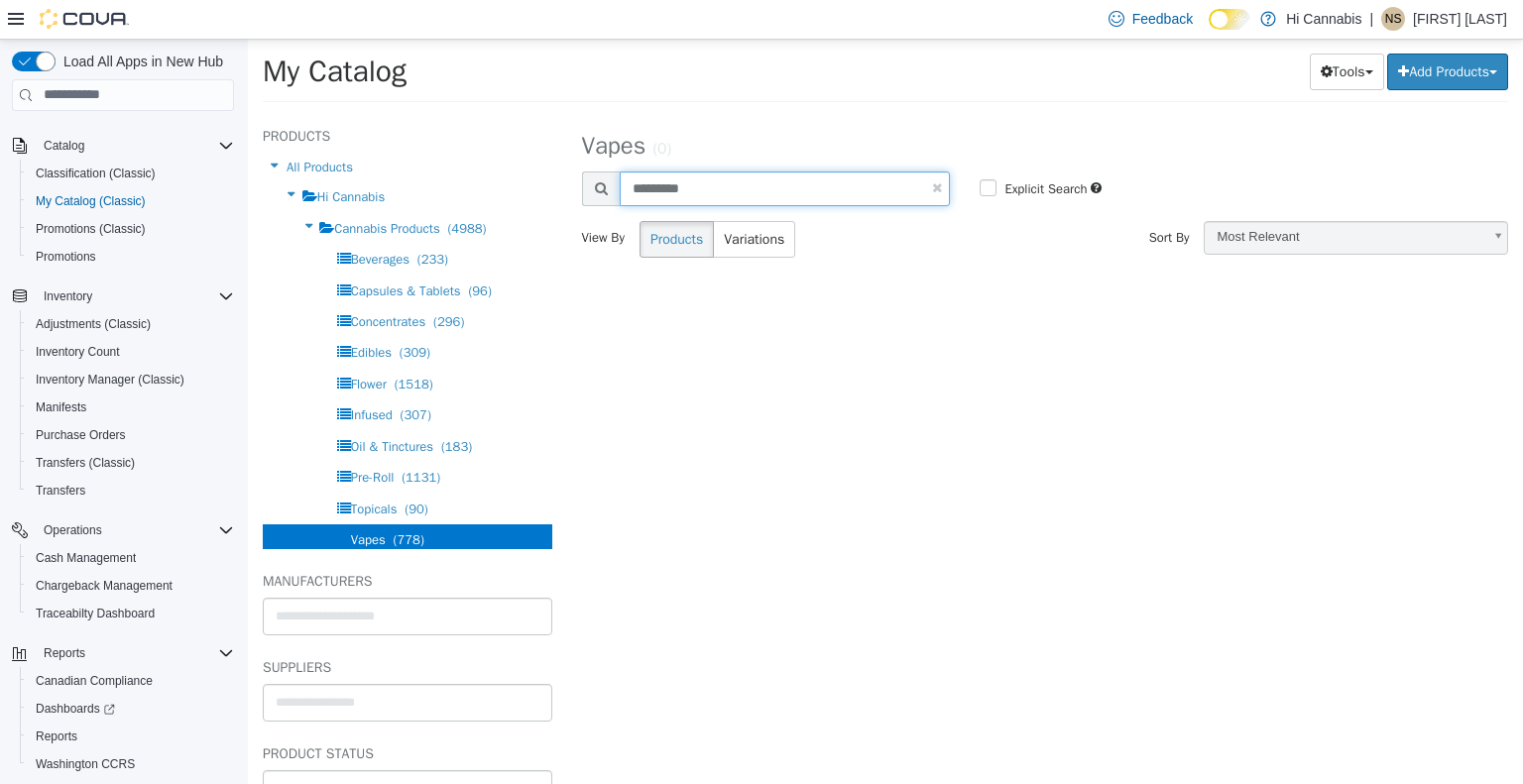 click on "*********" at bounding box center (785, 187) 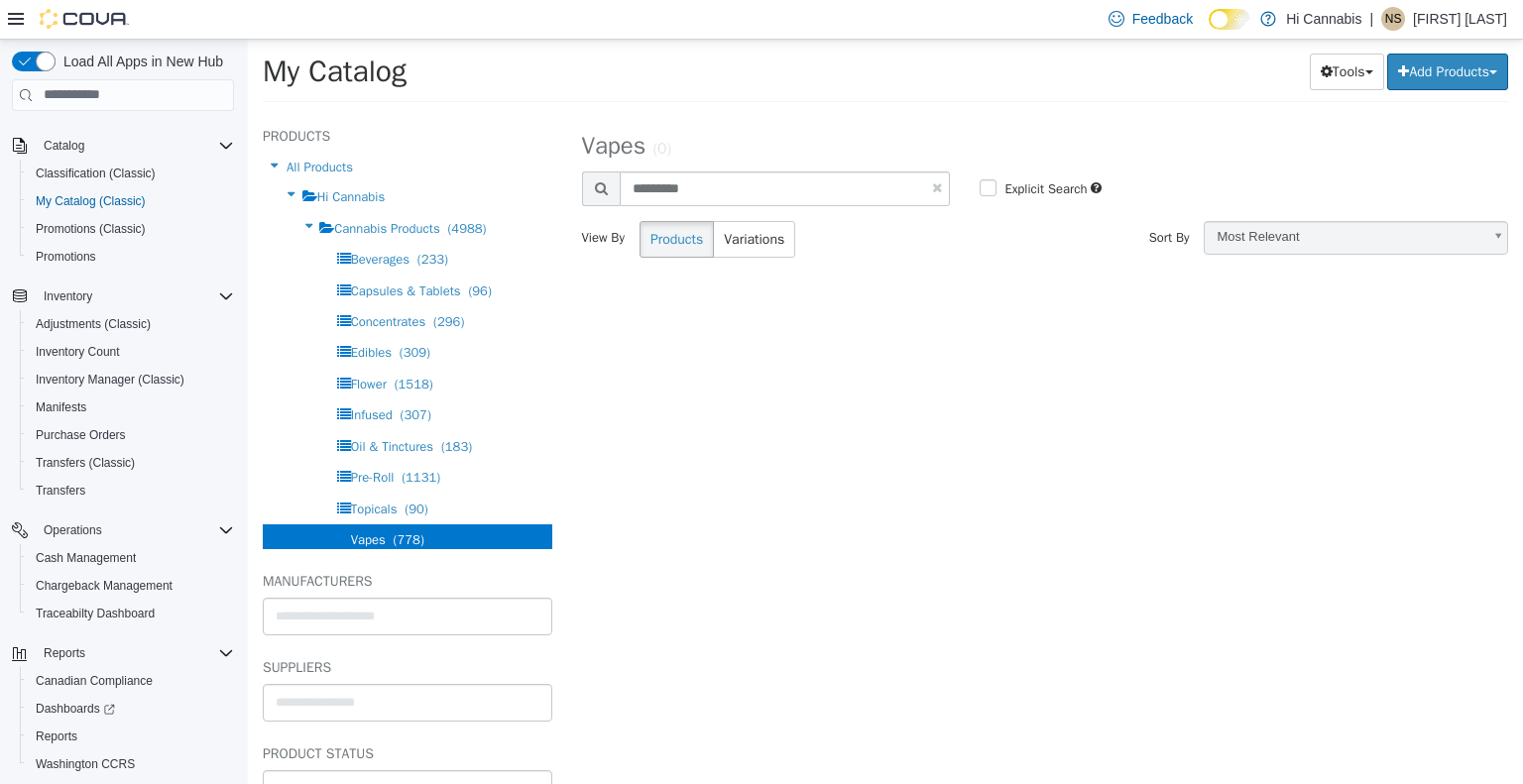 select on "**********" 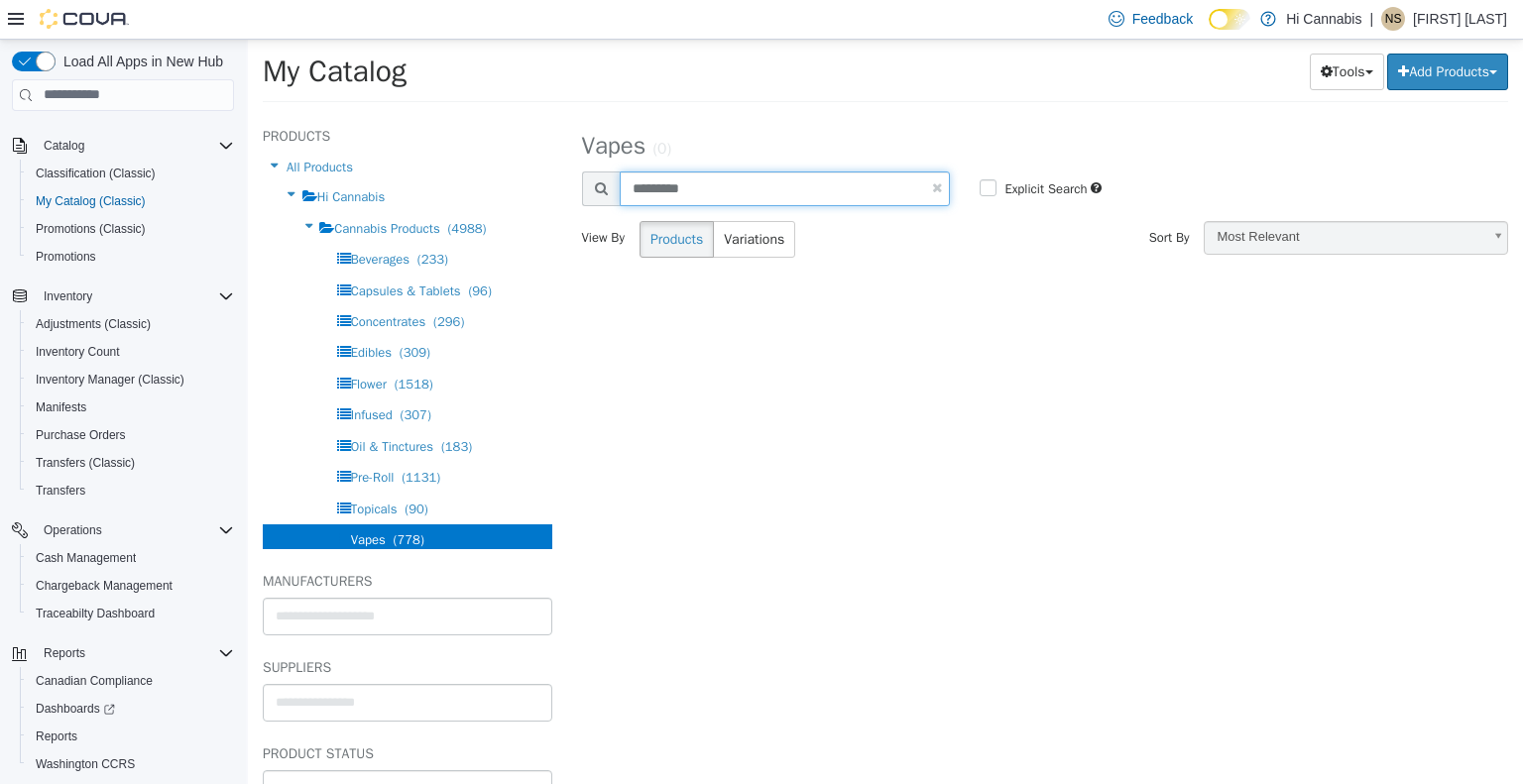 drag, startPoint x: 758, startPoint y: 185, endPoint x: 567, endPoint y: 197, distance: 191.37659 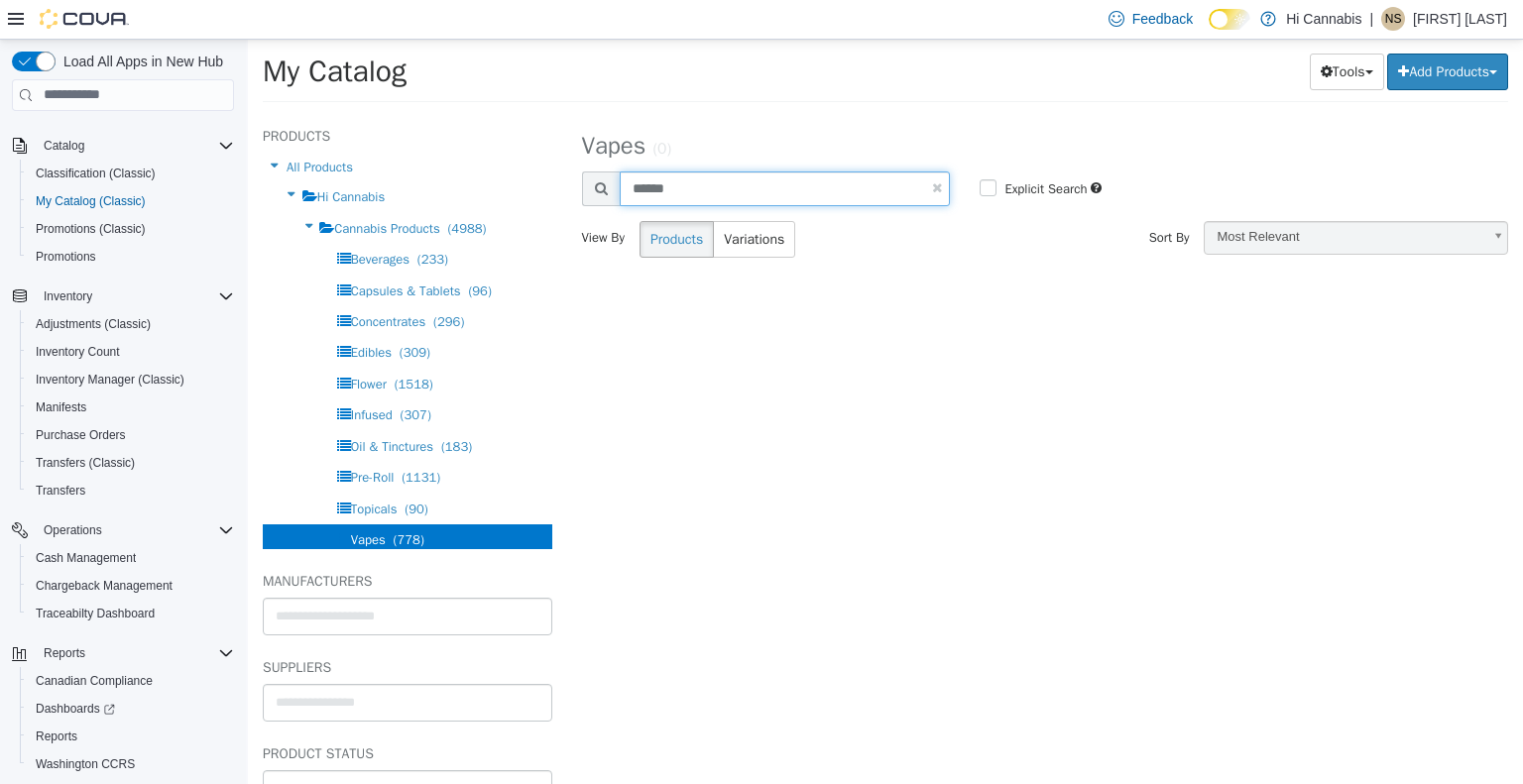 type on "******" 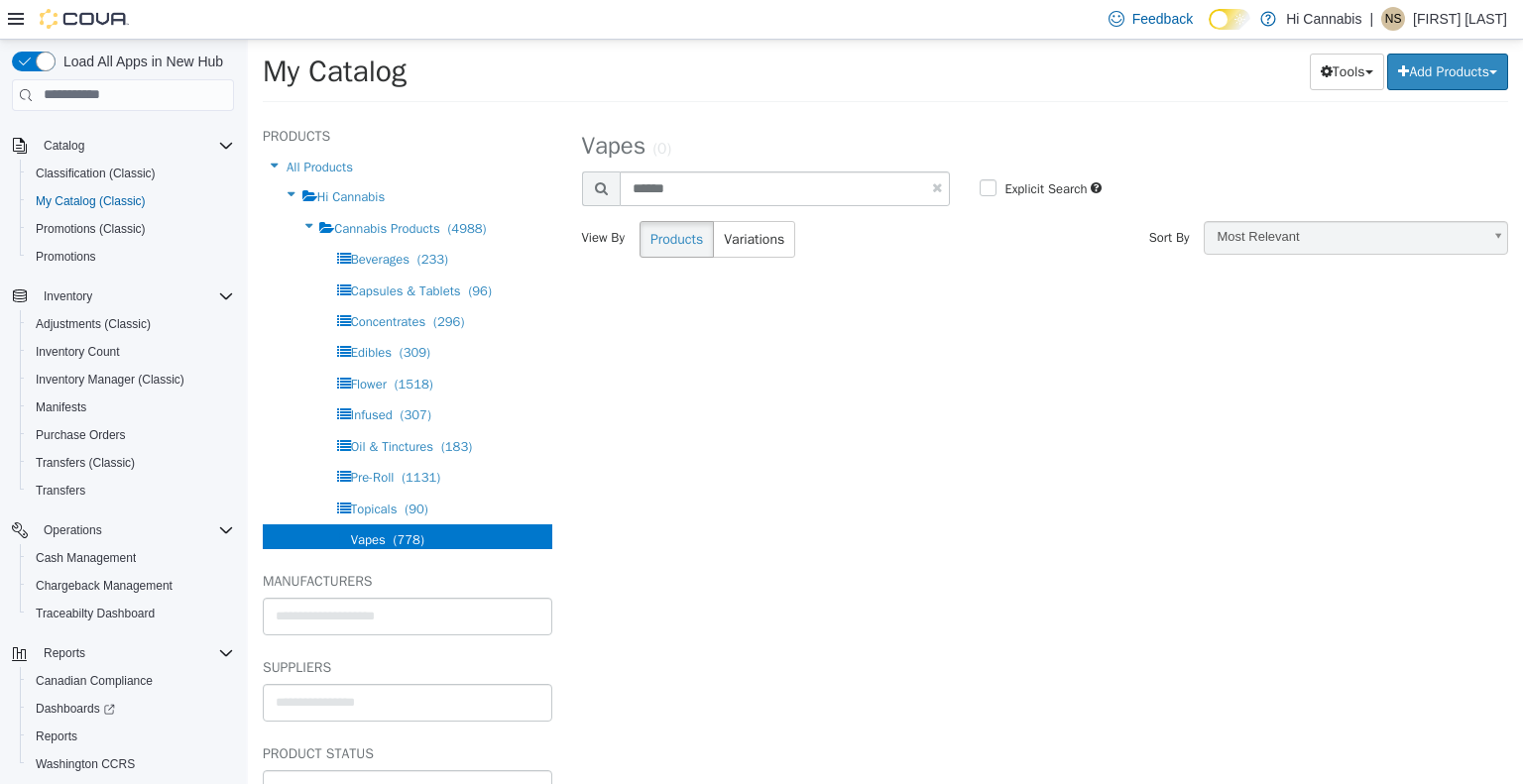 select on "**********" 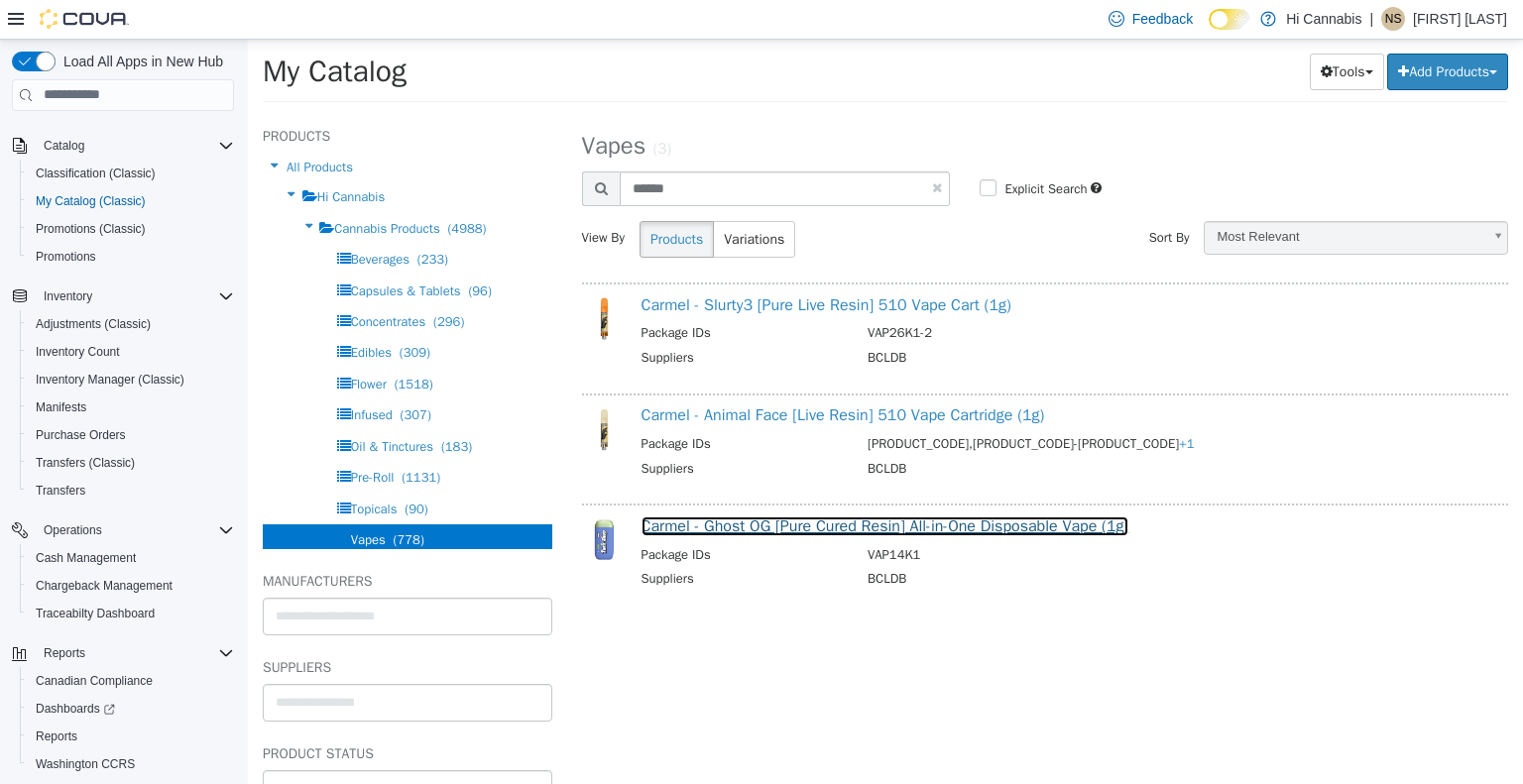 click on "Carmel - Ghost OG [Pure Cured Resin] All-in-One Disposable Vape (1g)" at bounding box center [885, 525] 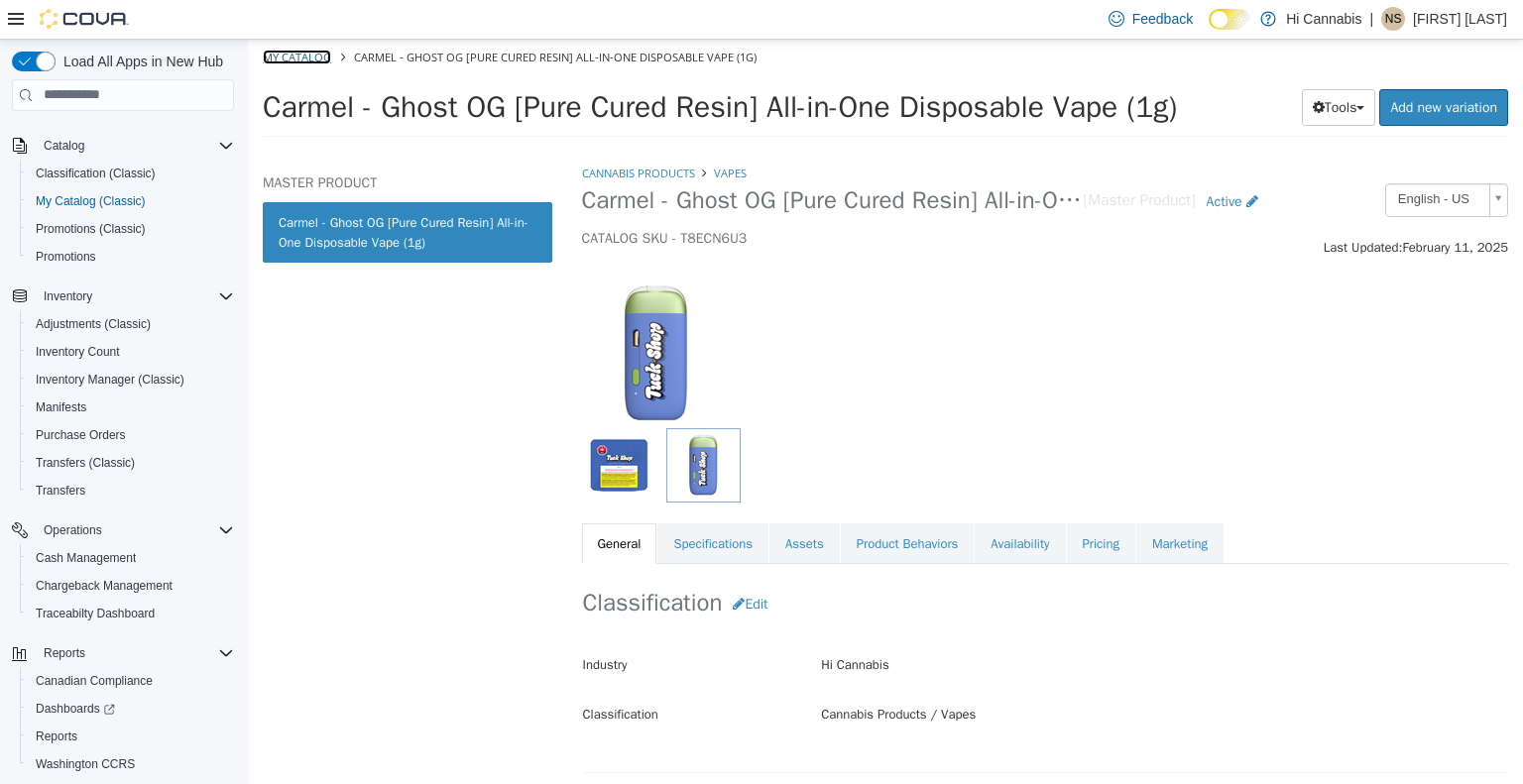 click on "My Catalog" at bounding box center (296, 56) 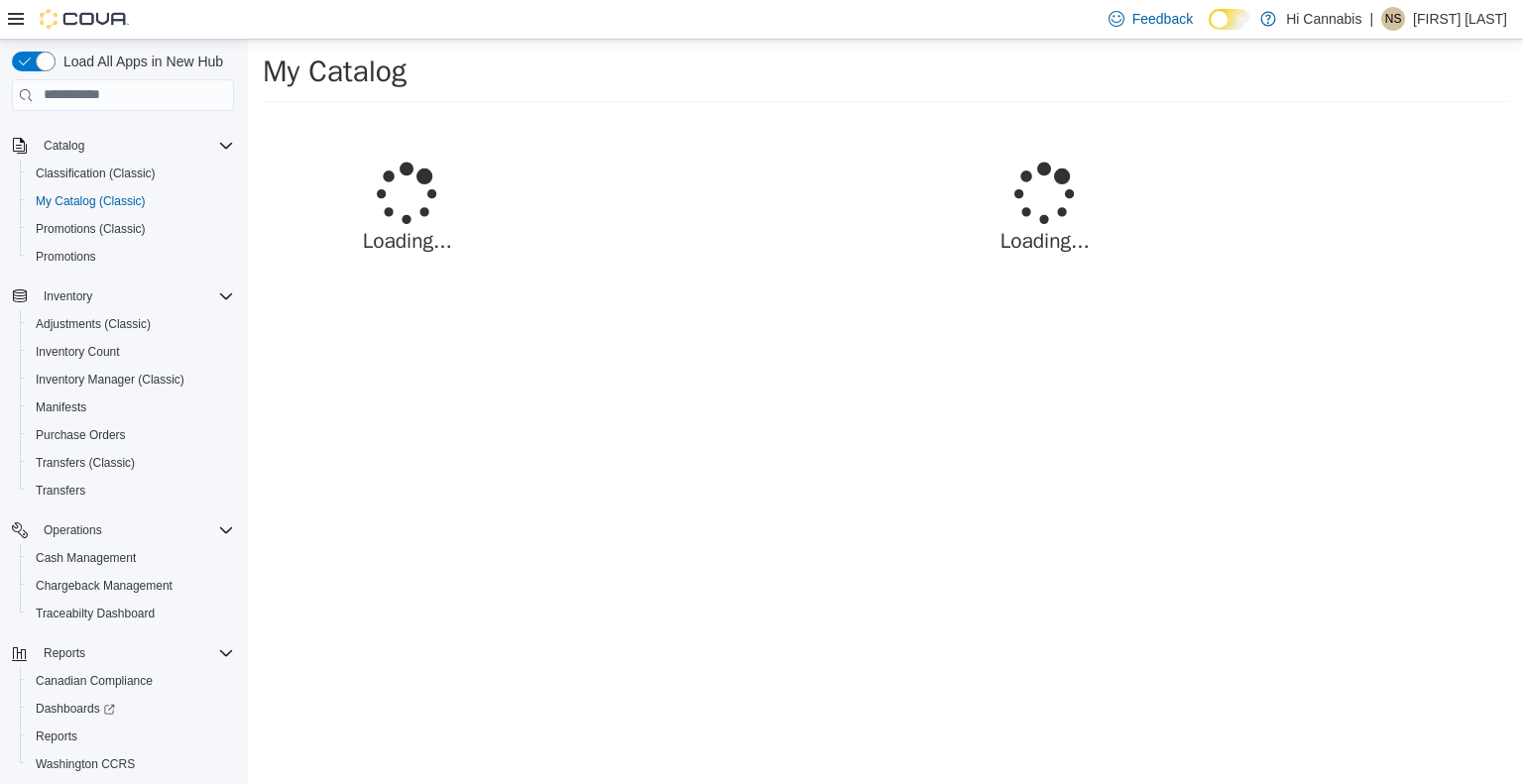 select on "**********" 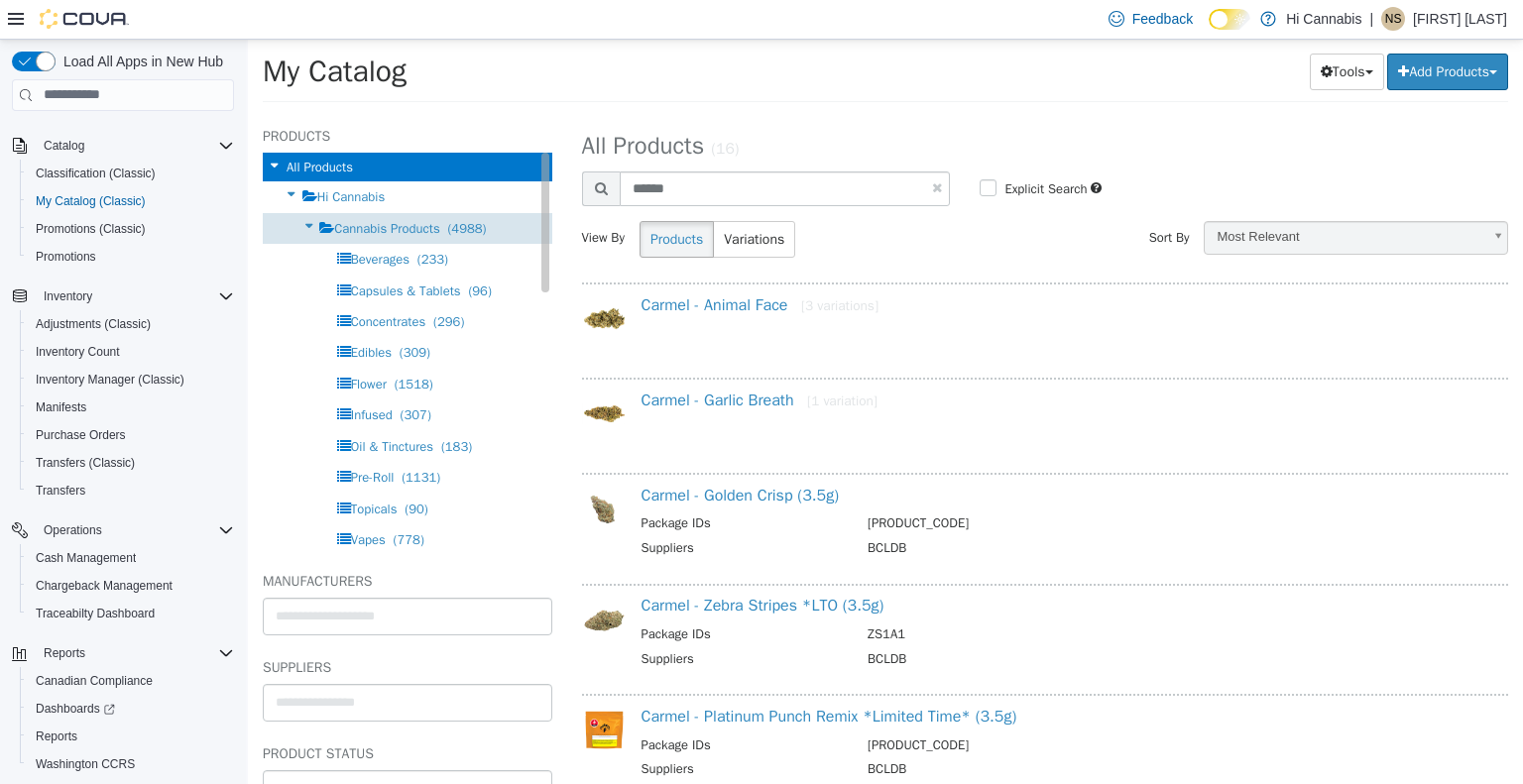 click on "Cannabis Products" at bounding box center [387, 227] 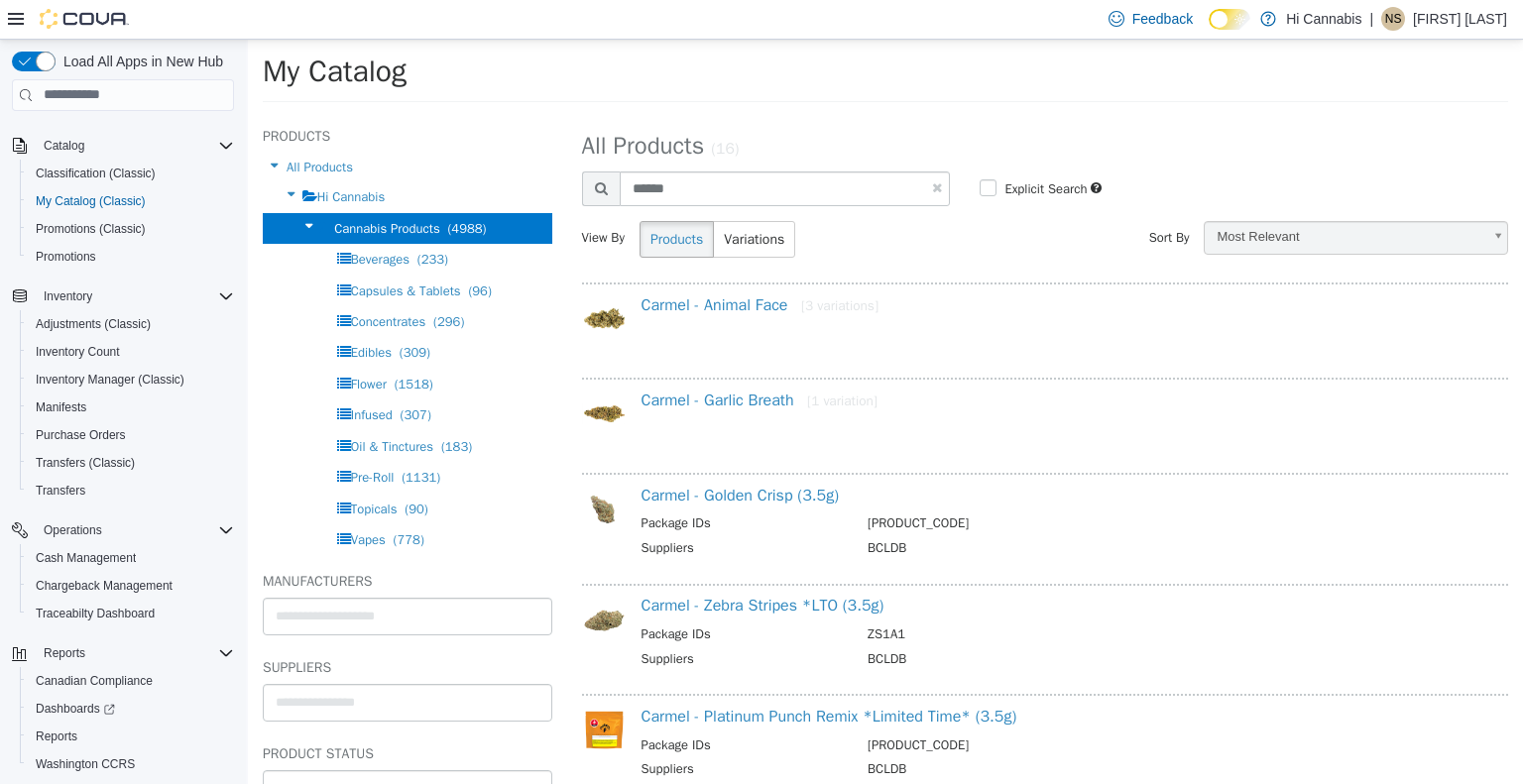 select on "**********" 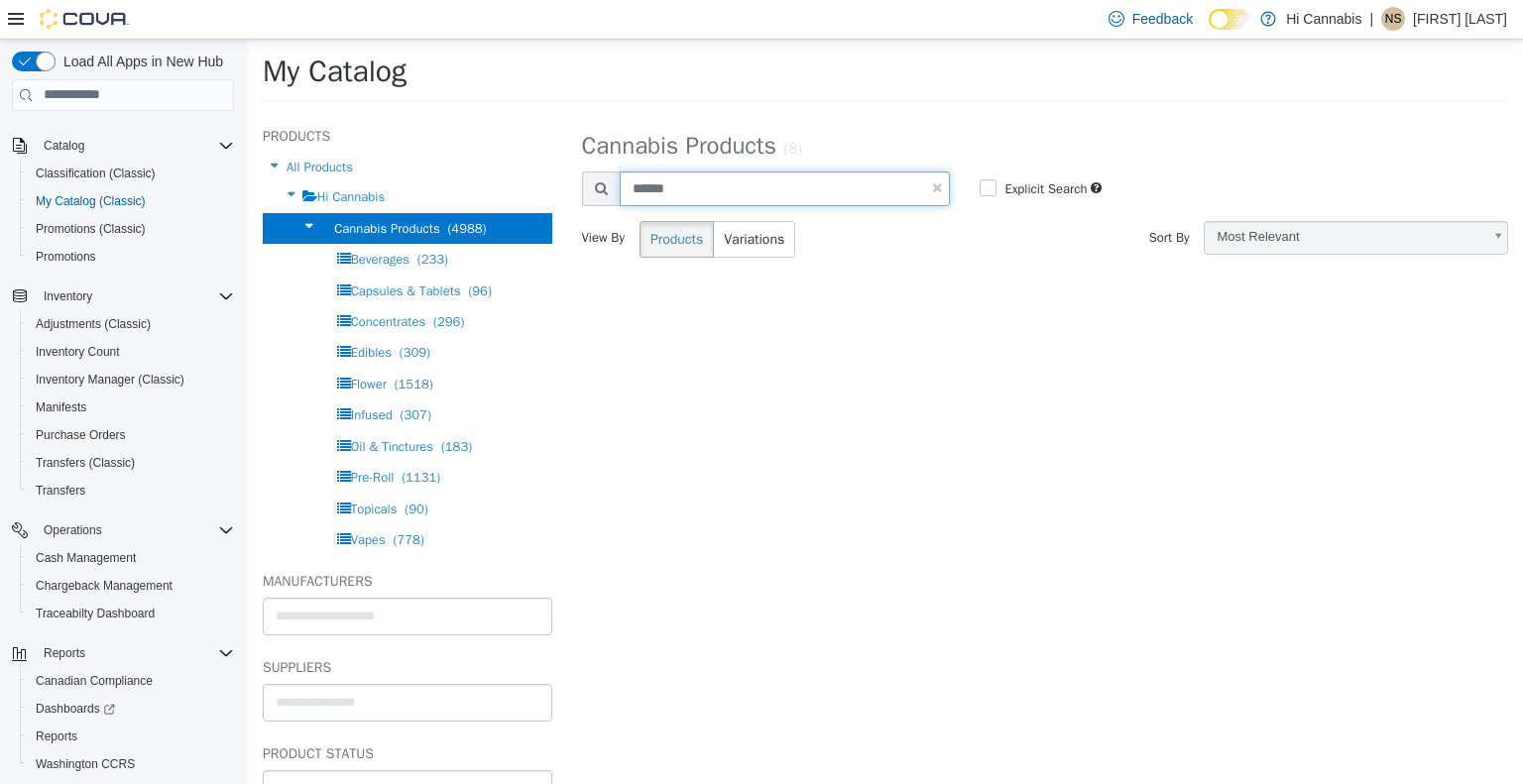 click on "******" at bounding box center (785, 187) 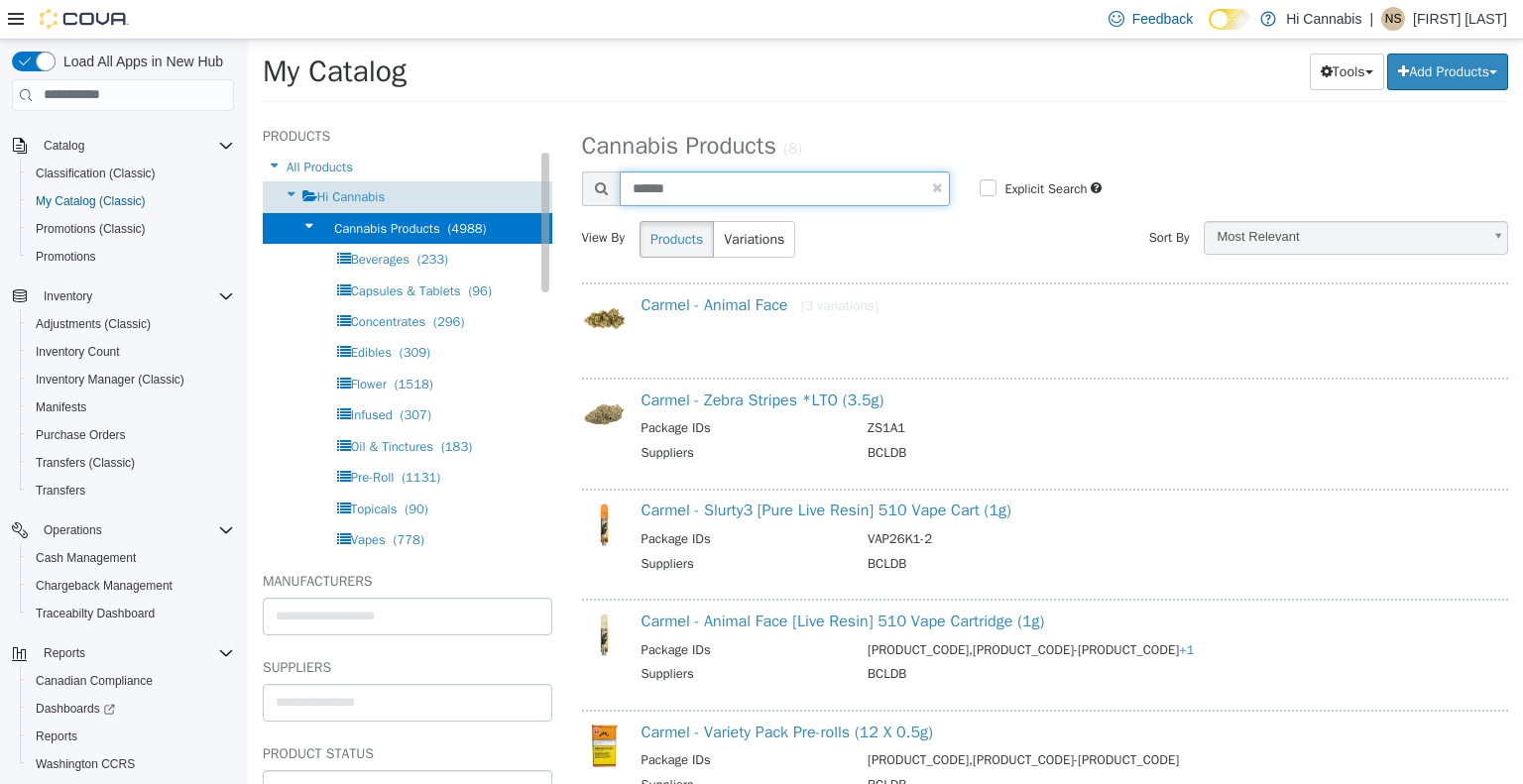 drag, startPoint x: 609, startPoint y: 193, endPoint x: 405, endPoint y: 194, distance: 204.00245 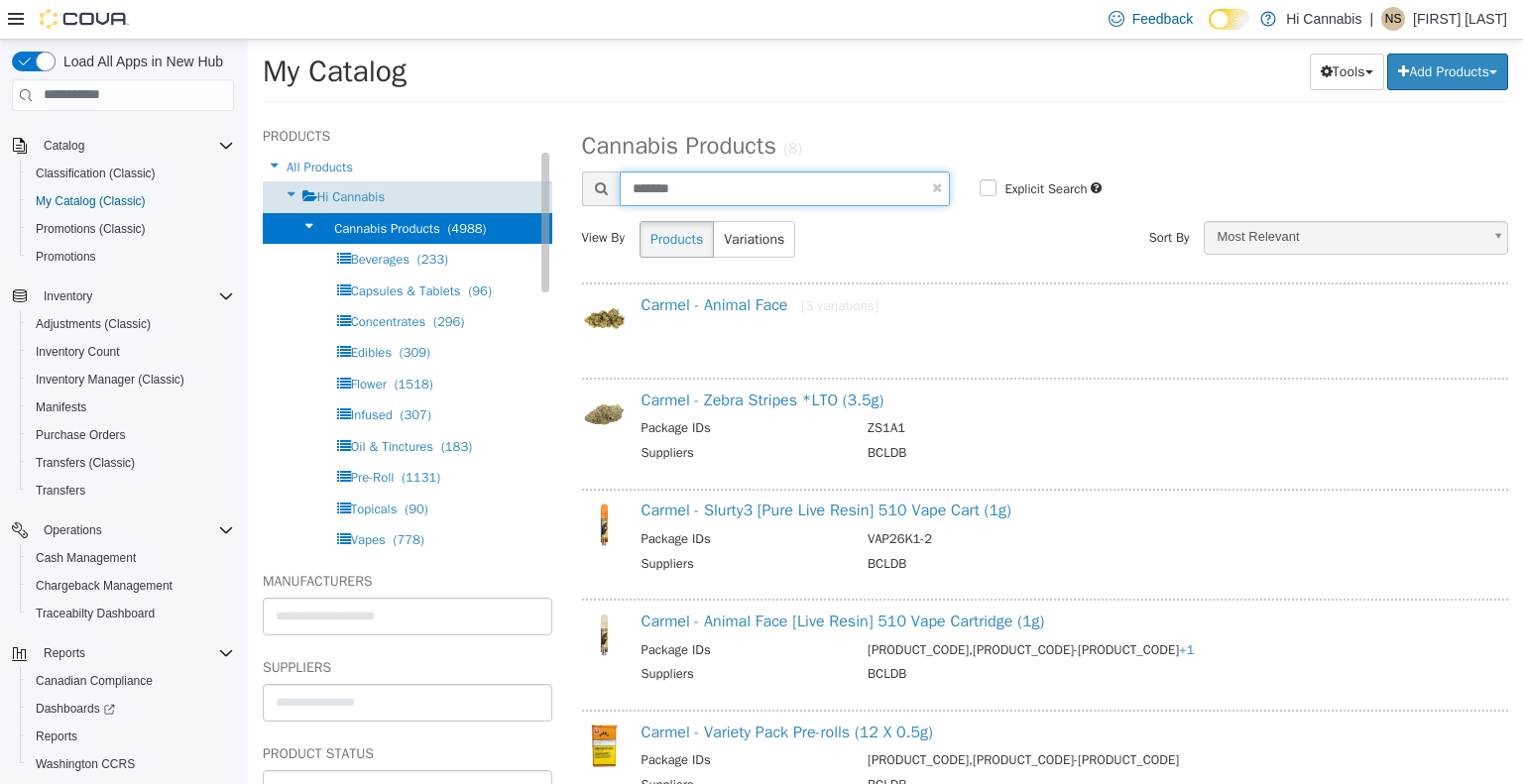 type on "*******" 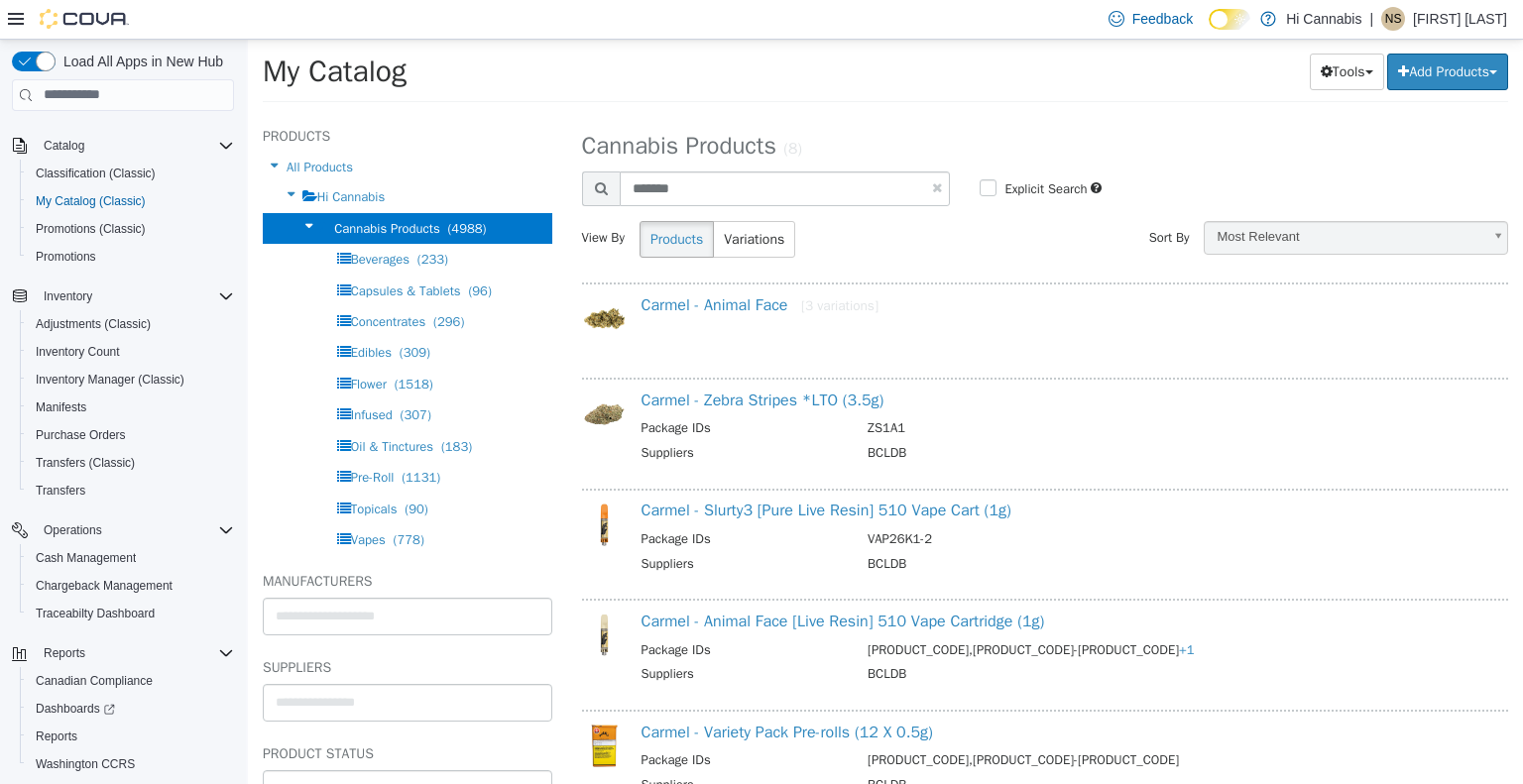 select on "**********" 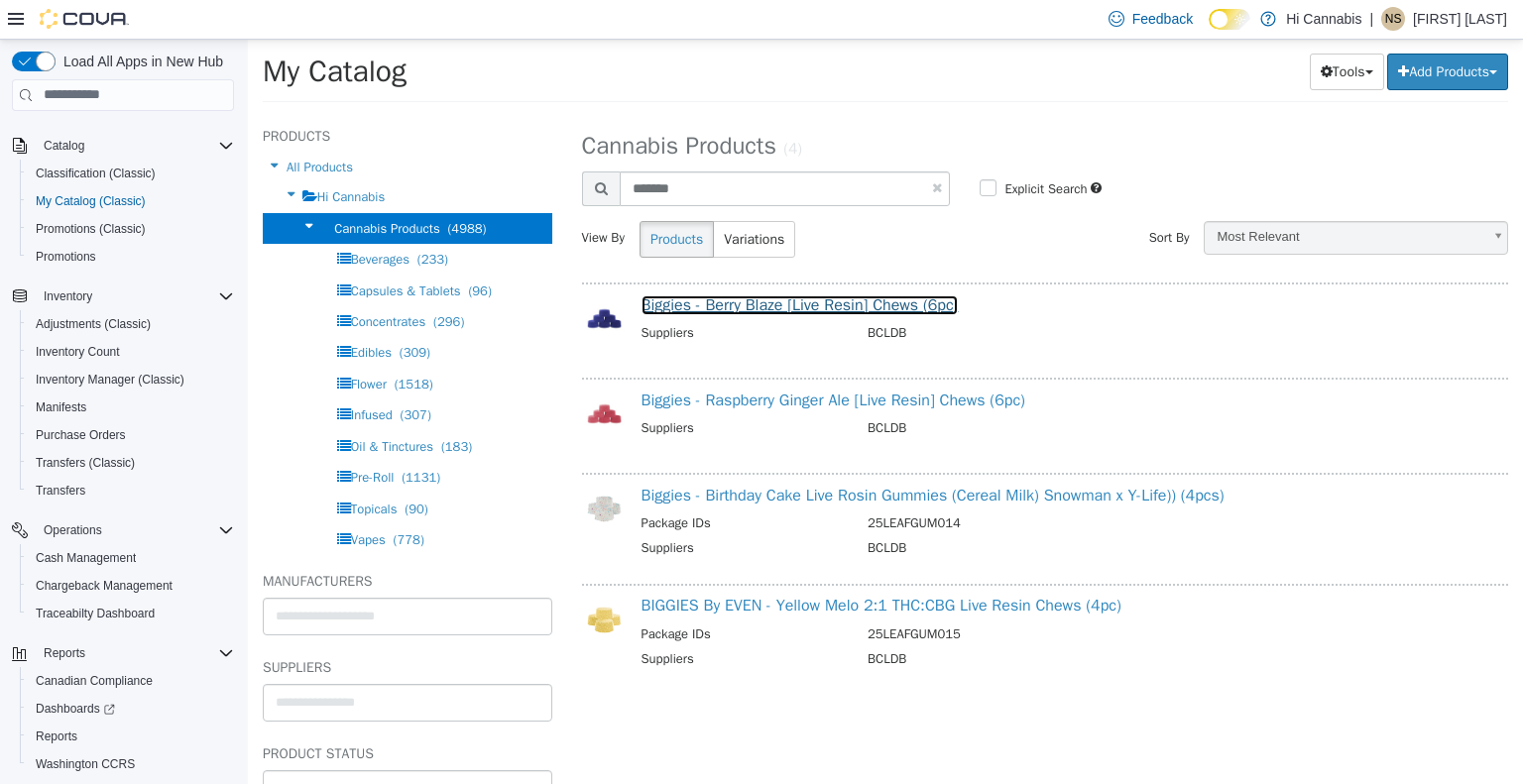 click on "Biggies - Berry Blaze [Live Resin] Chews (6pc)" at bounding box center (800, 304) 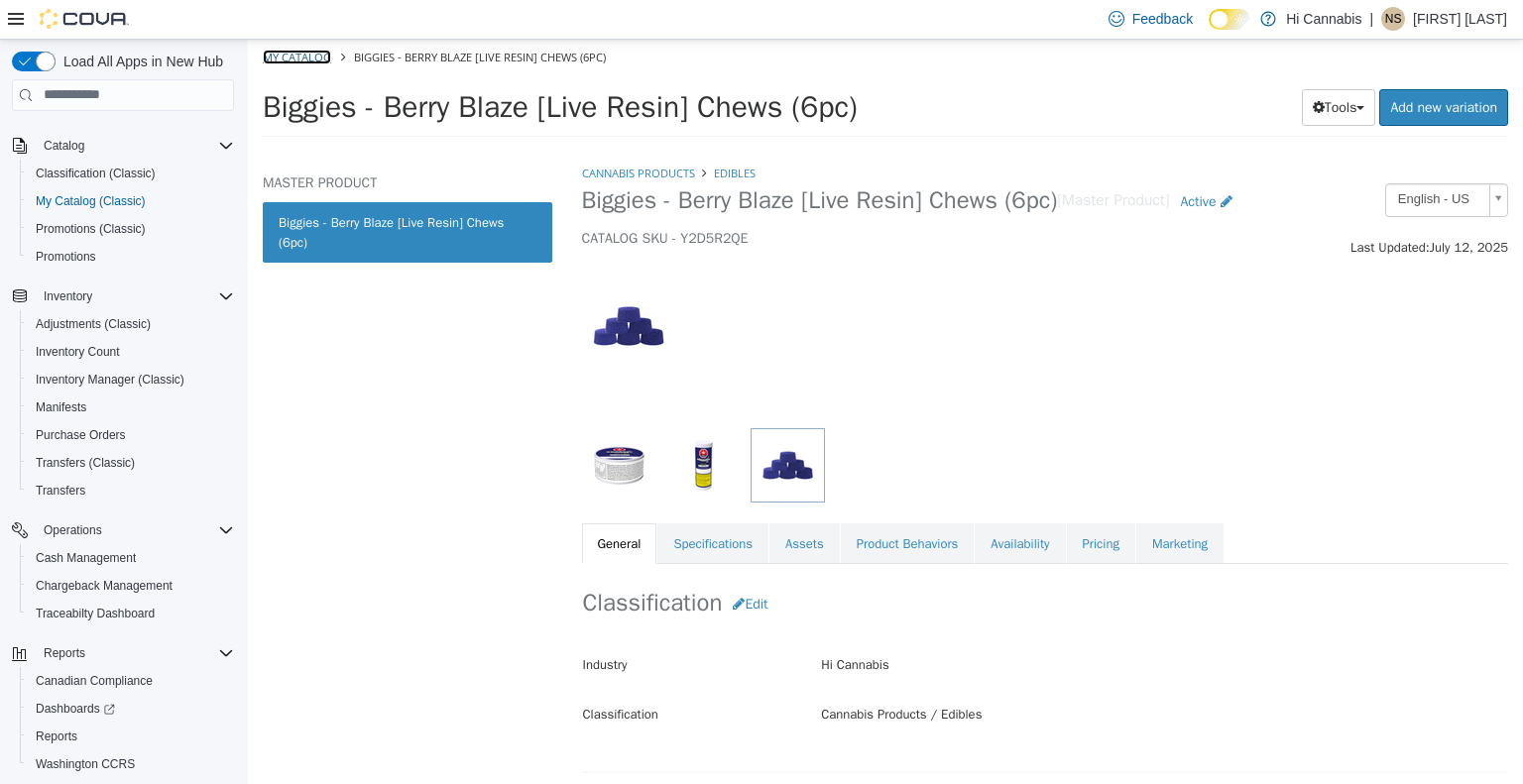 click on "My Catalog" at bounding box center [296, 56] 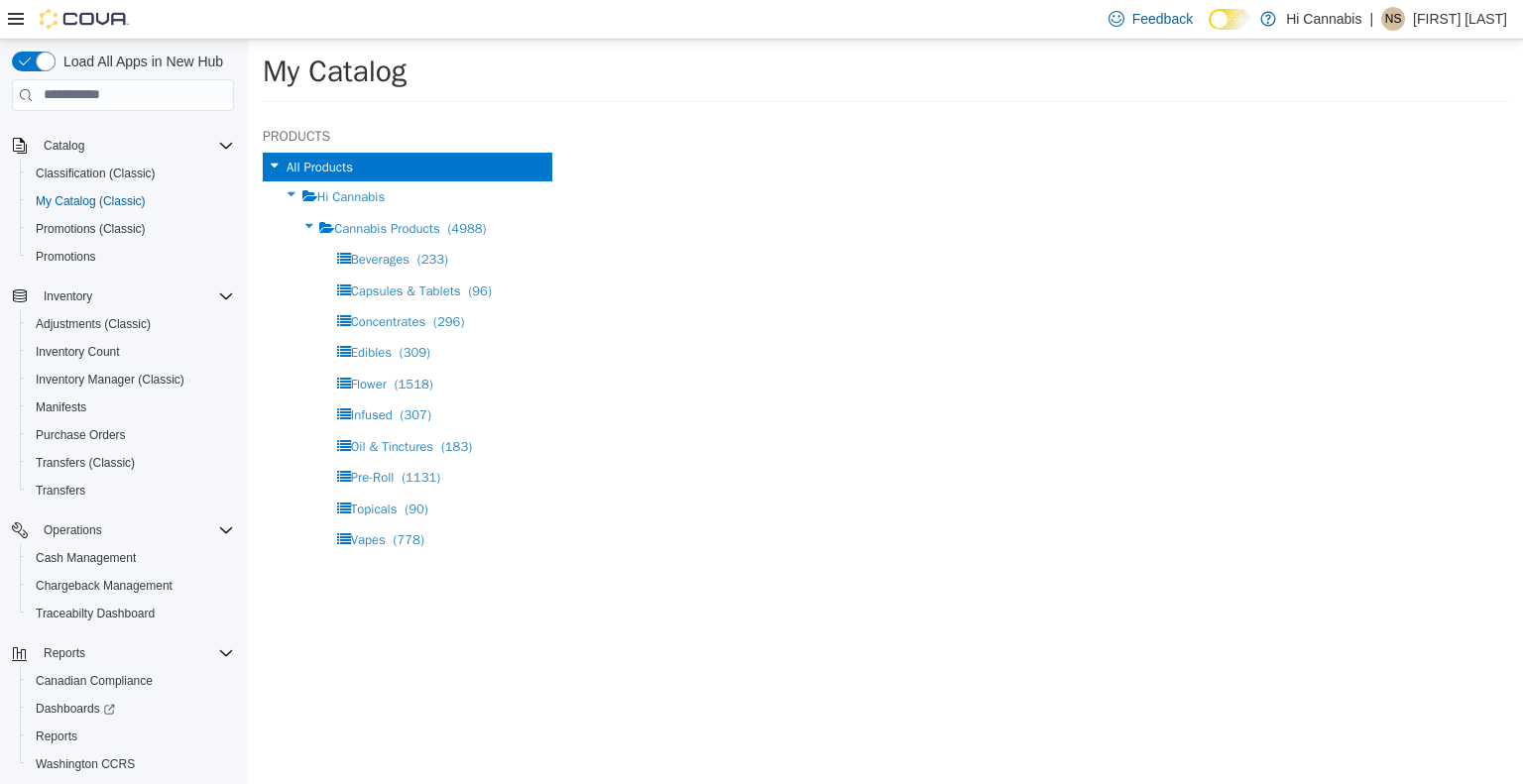 select on "**********" 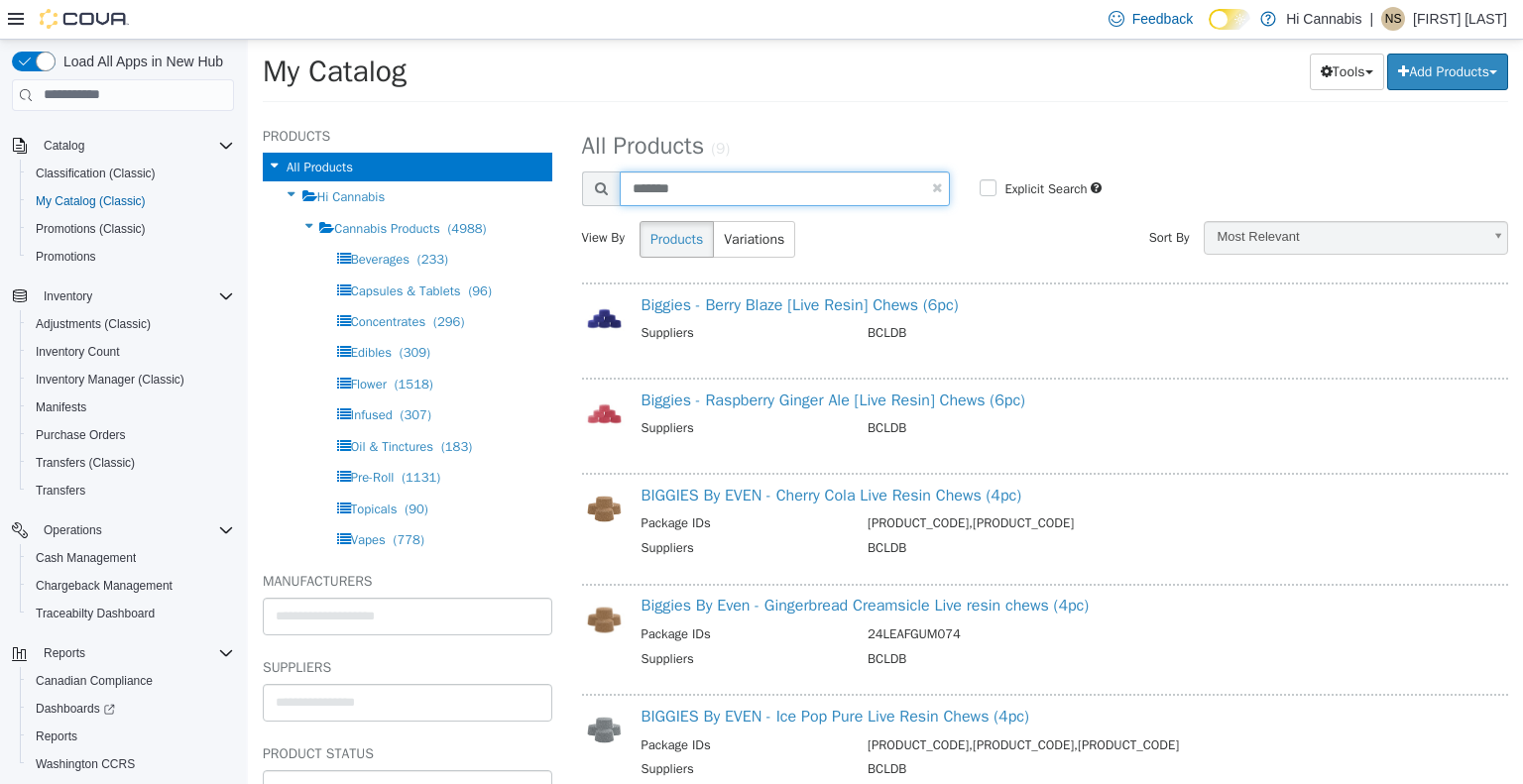 drag, startPoint x: 663, startPoint y: 189, endPoint x: 623, endPoint y: 166, distance: 46.141088 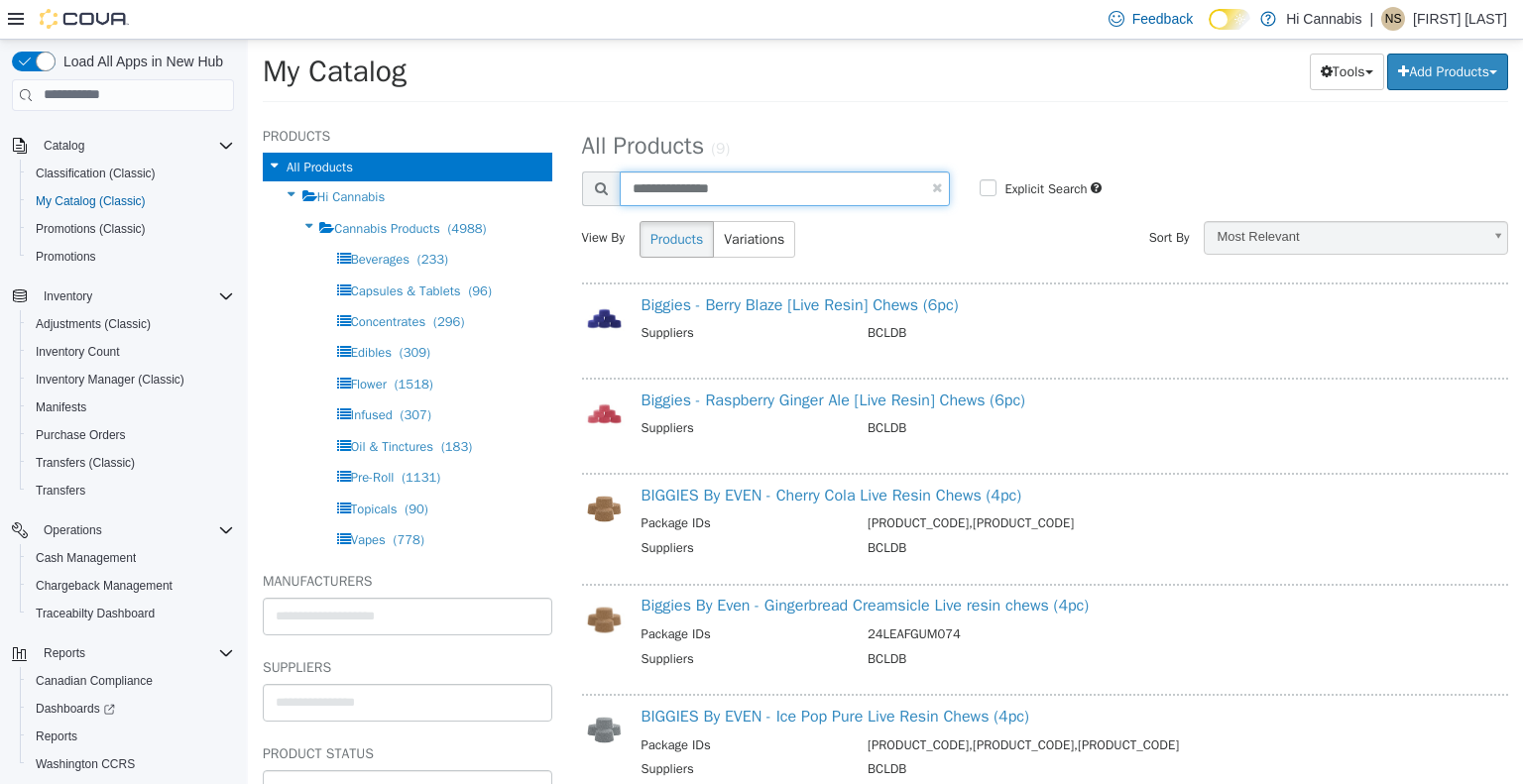 type on "**********" 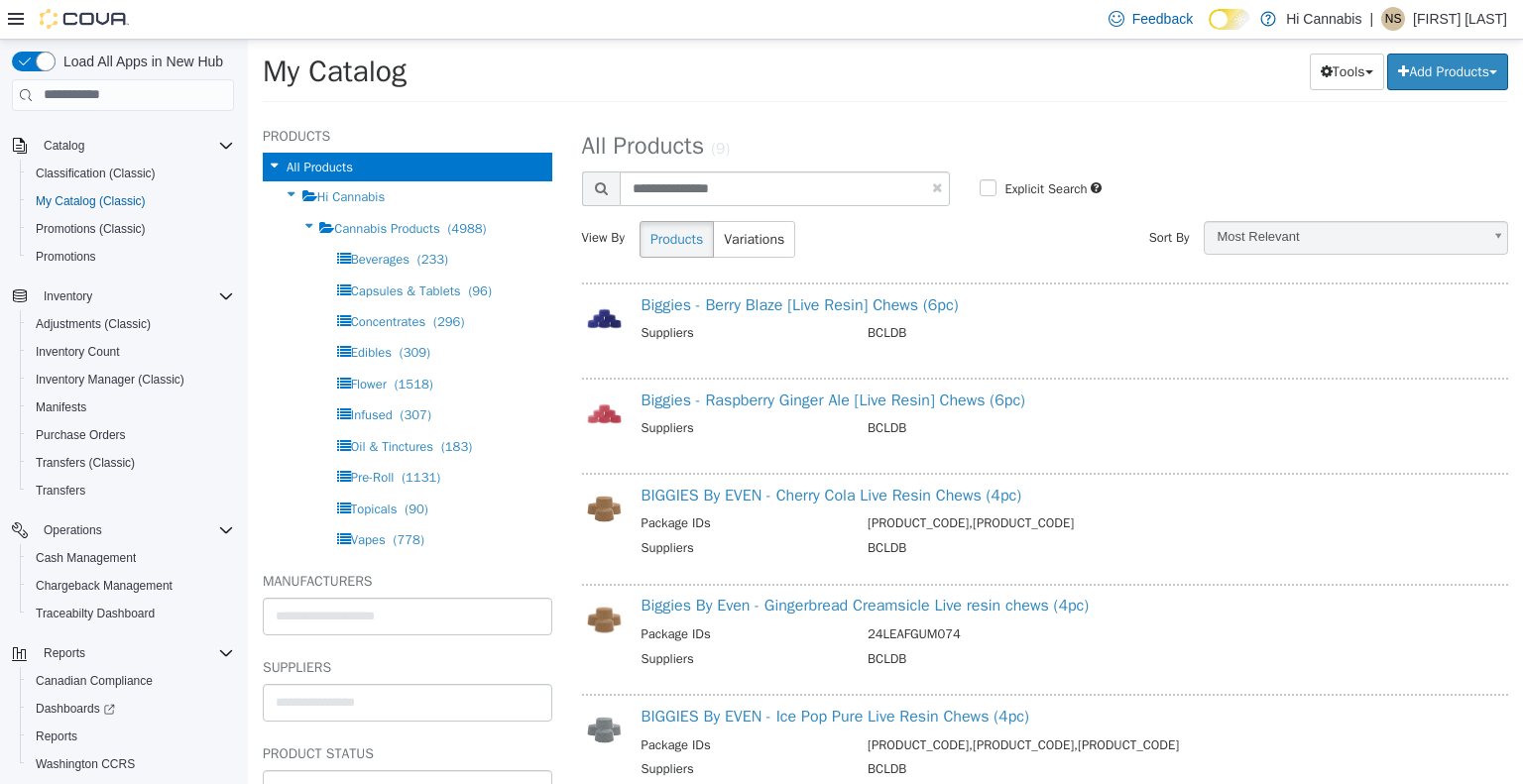 select on "**********" 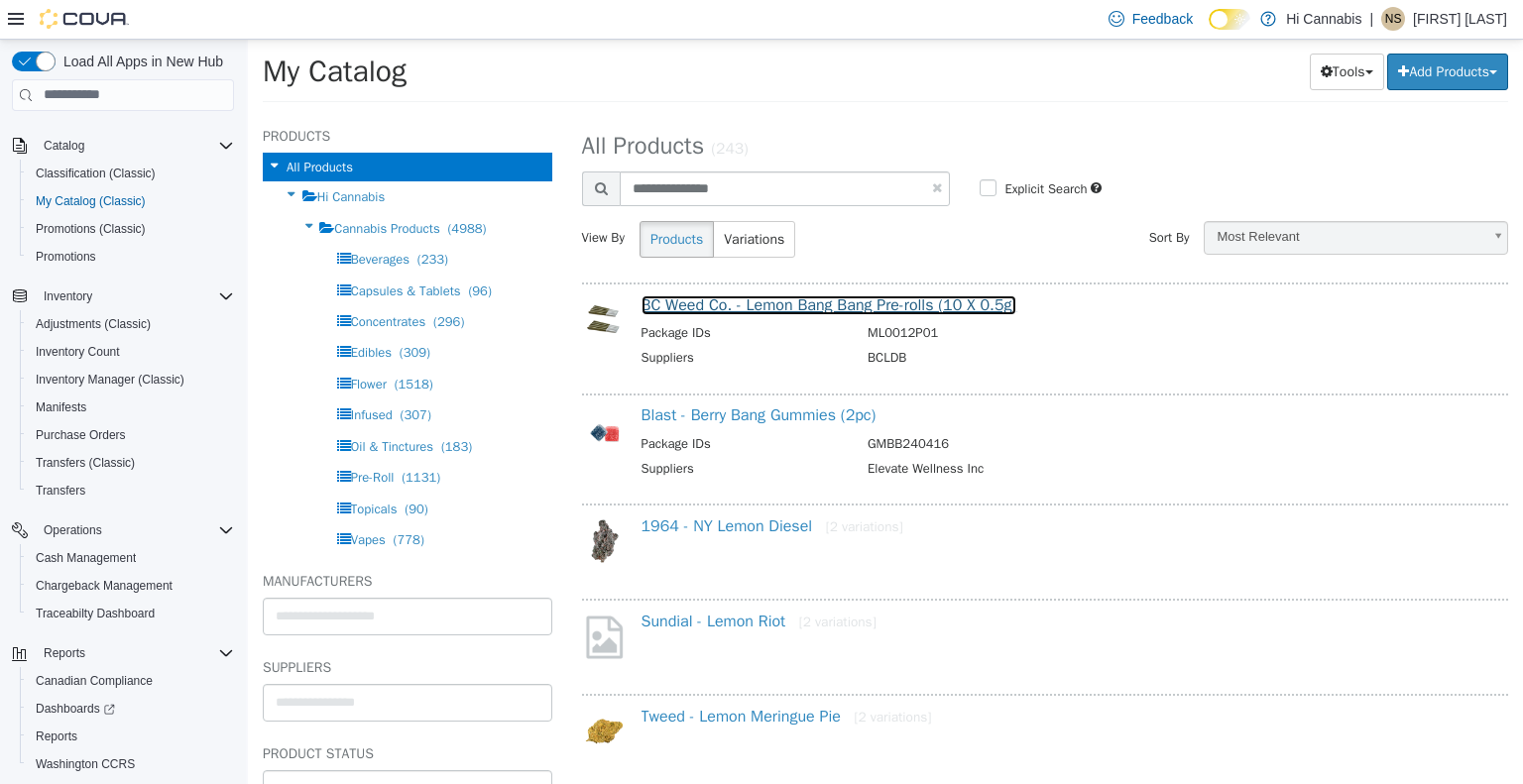 click on "BC Weed Co. - Lemon Bang Bang Pre-rolls (10 X 0.5g)" at bounding box center [829, 304] 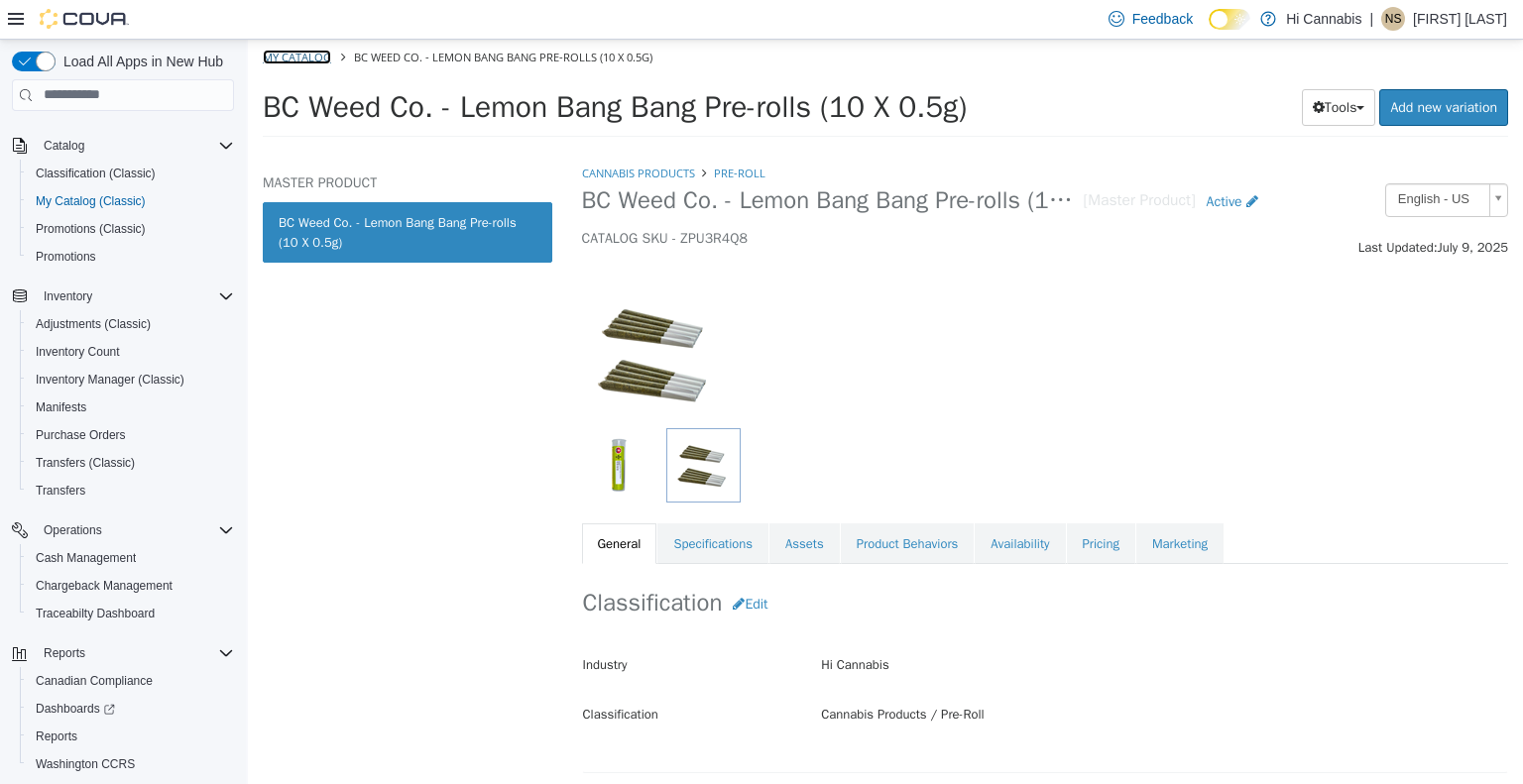 click on "My Catalog" at bounding box center [296, 56] 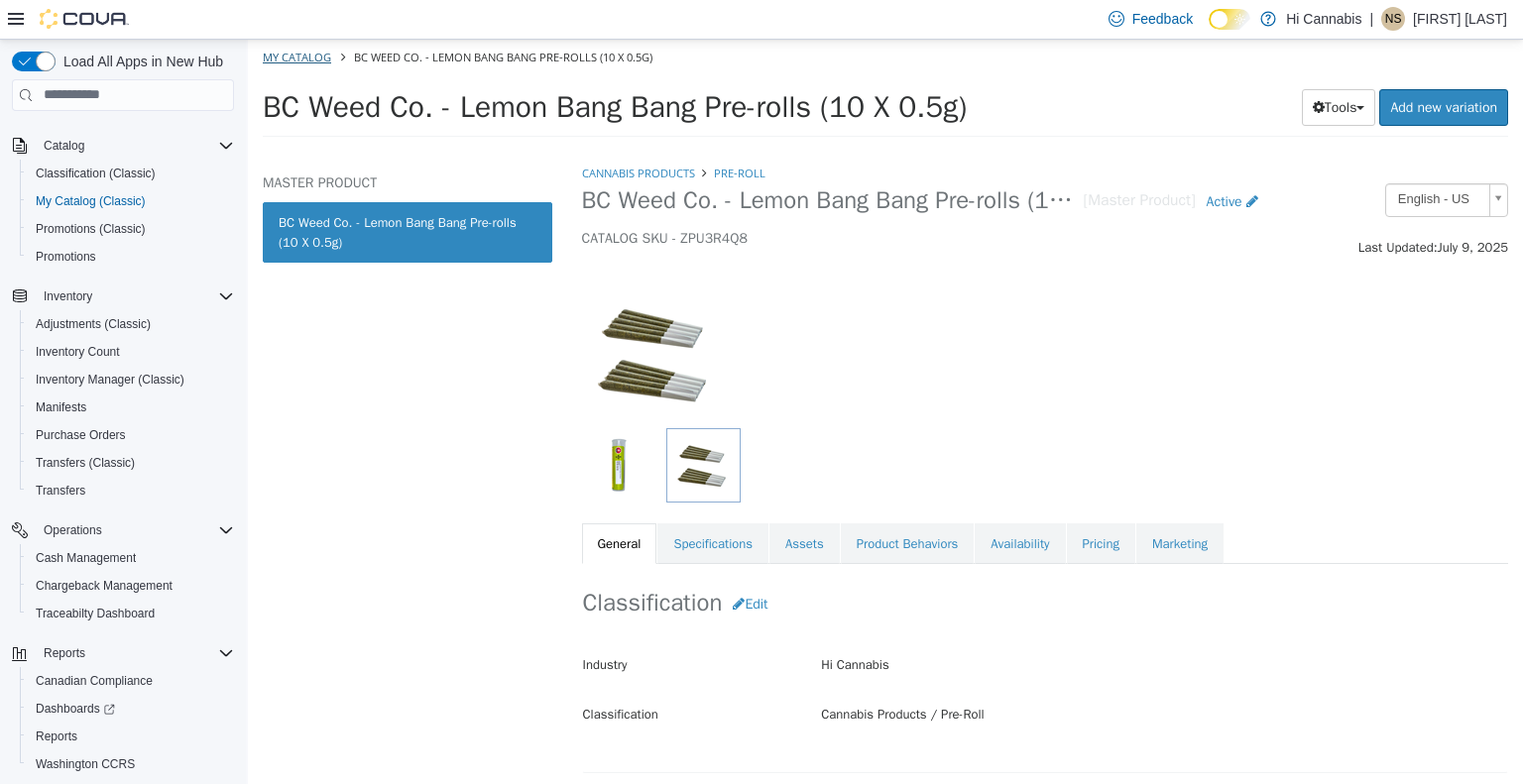 select on "**********" 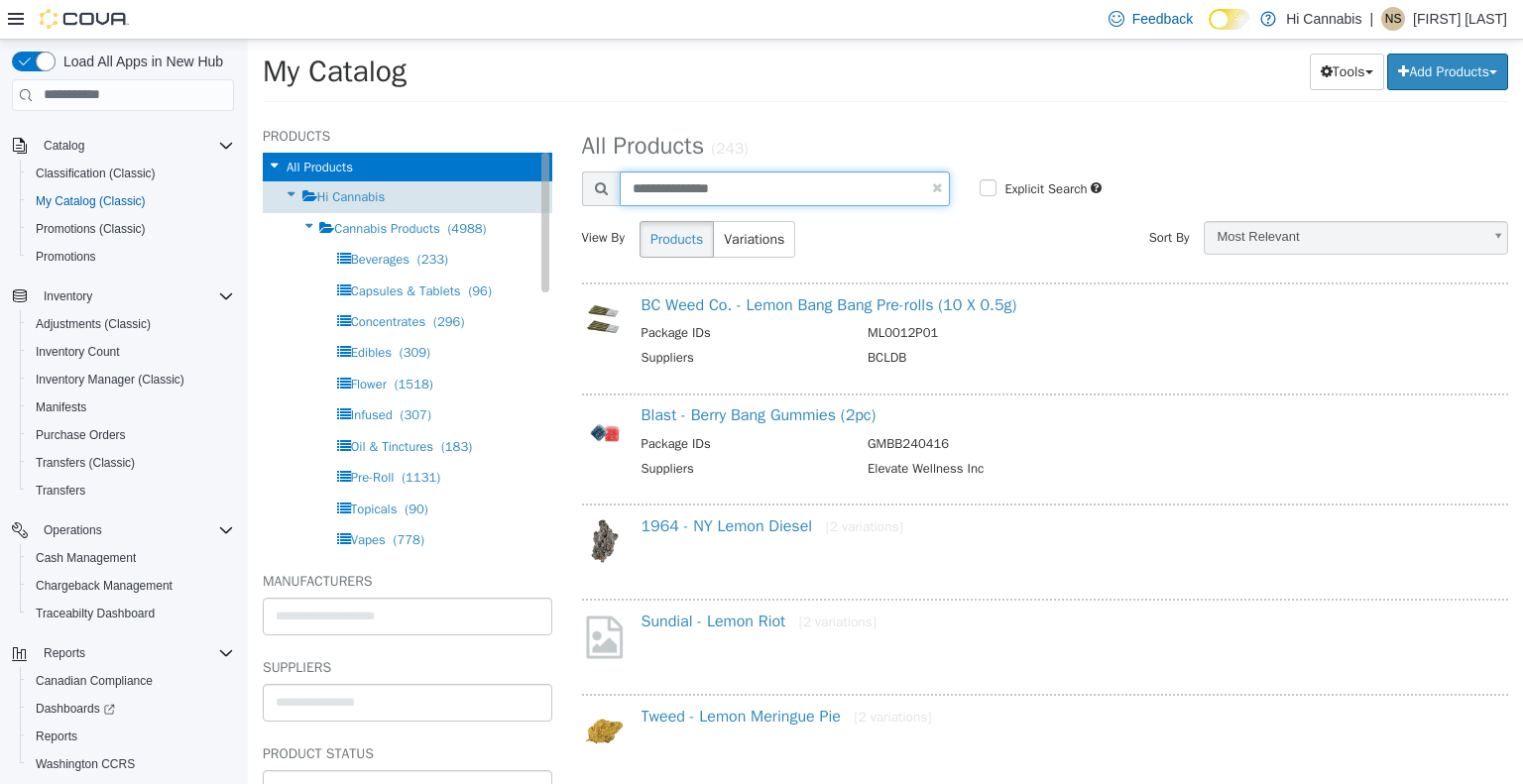 click on "**********" at bounding box center [885, 114] 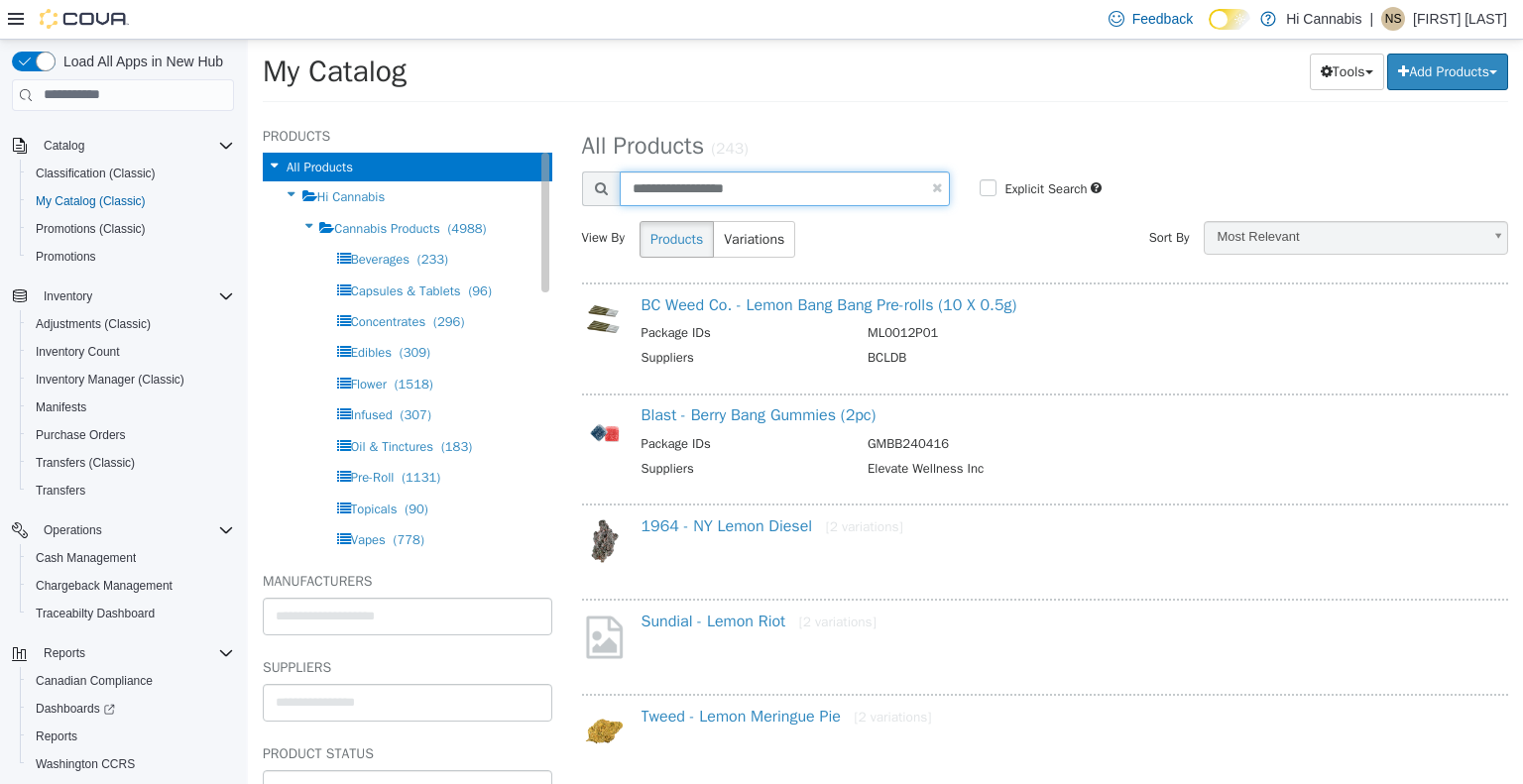 type on "**********" 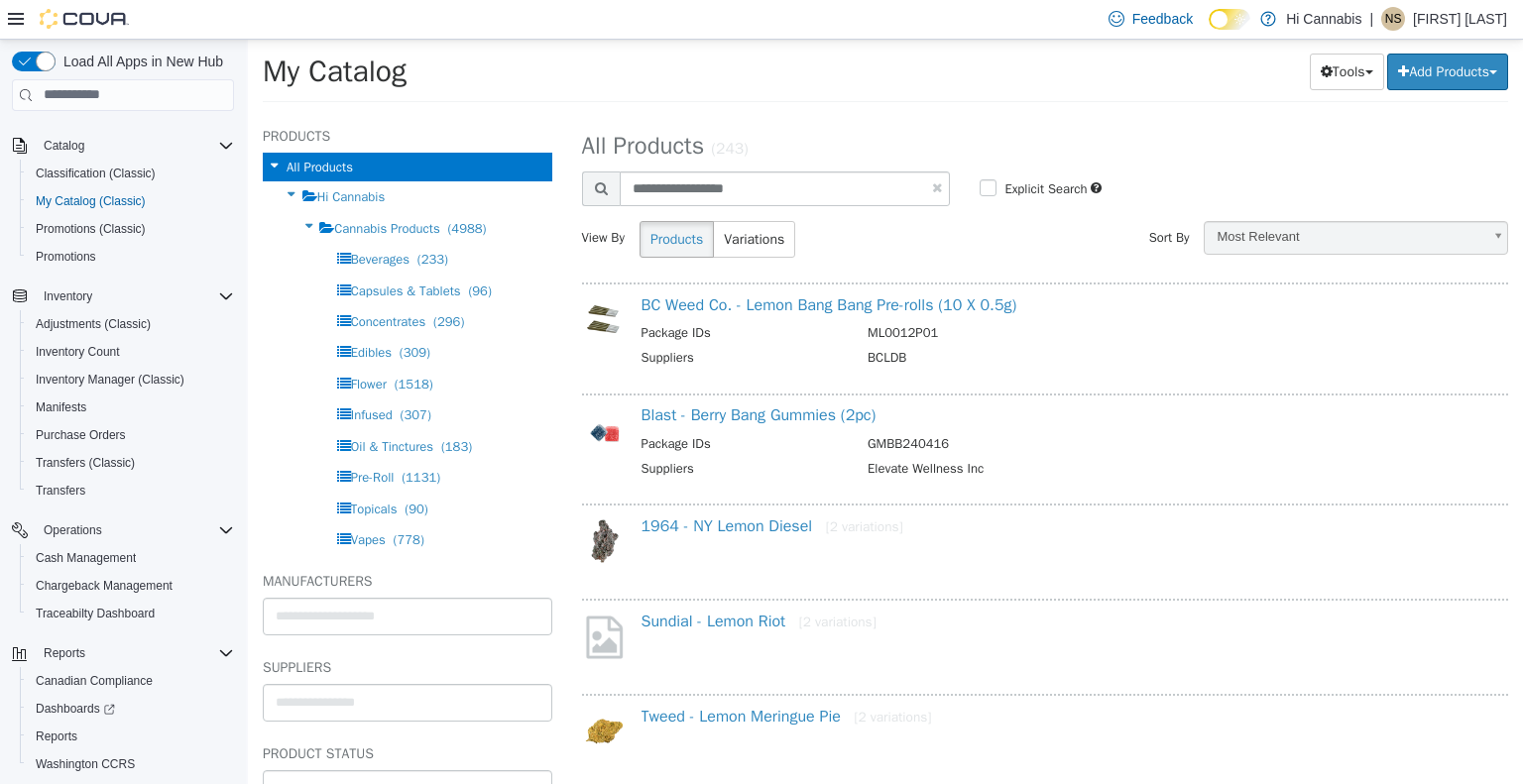 select on "**********" 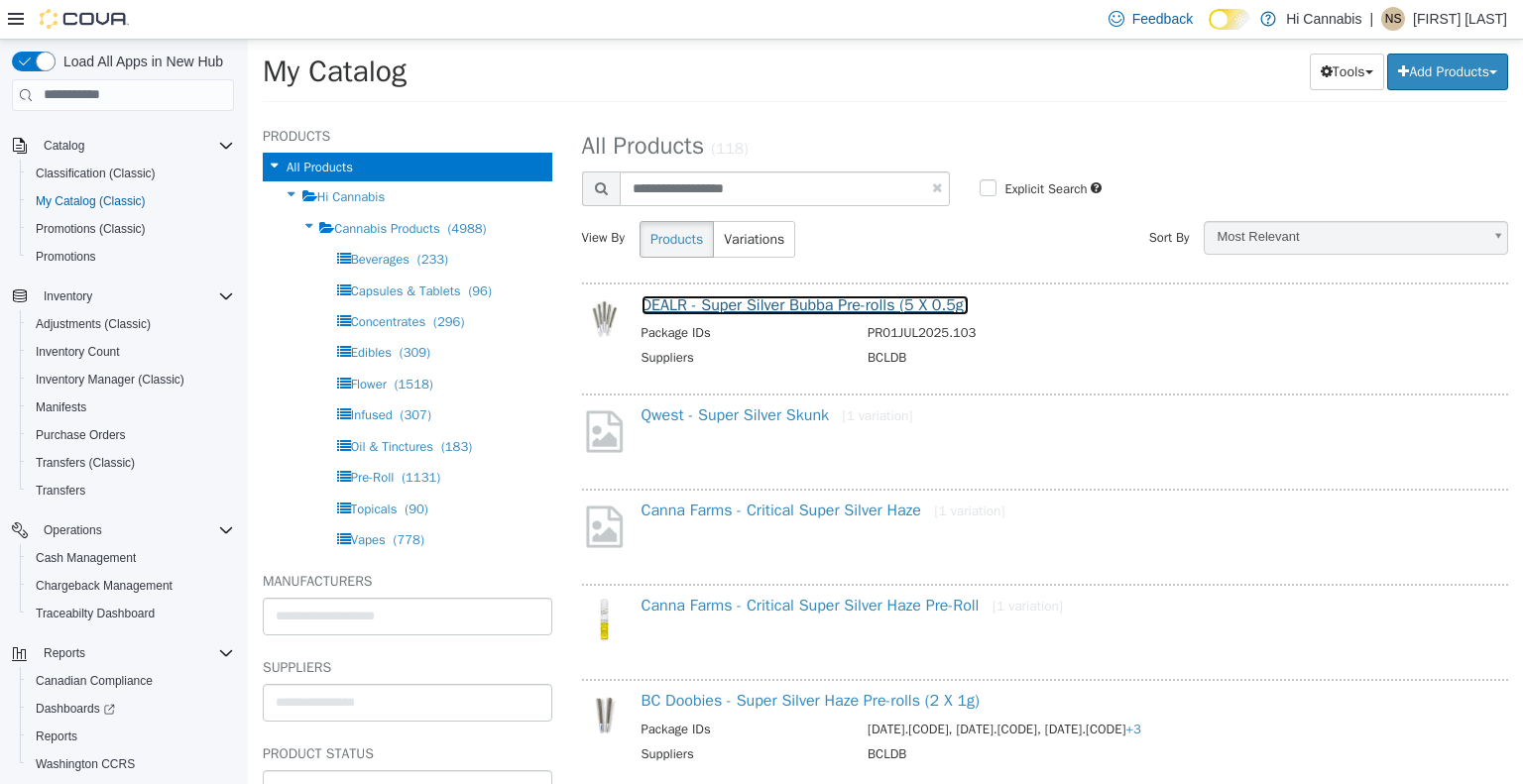 click on "DEALR - Super Silver Bubba Pre-rolls (5 X 0.5g)" at bounding box center (805, 304) 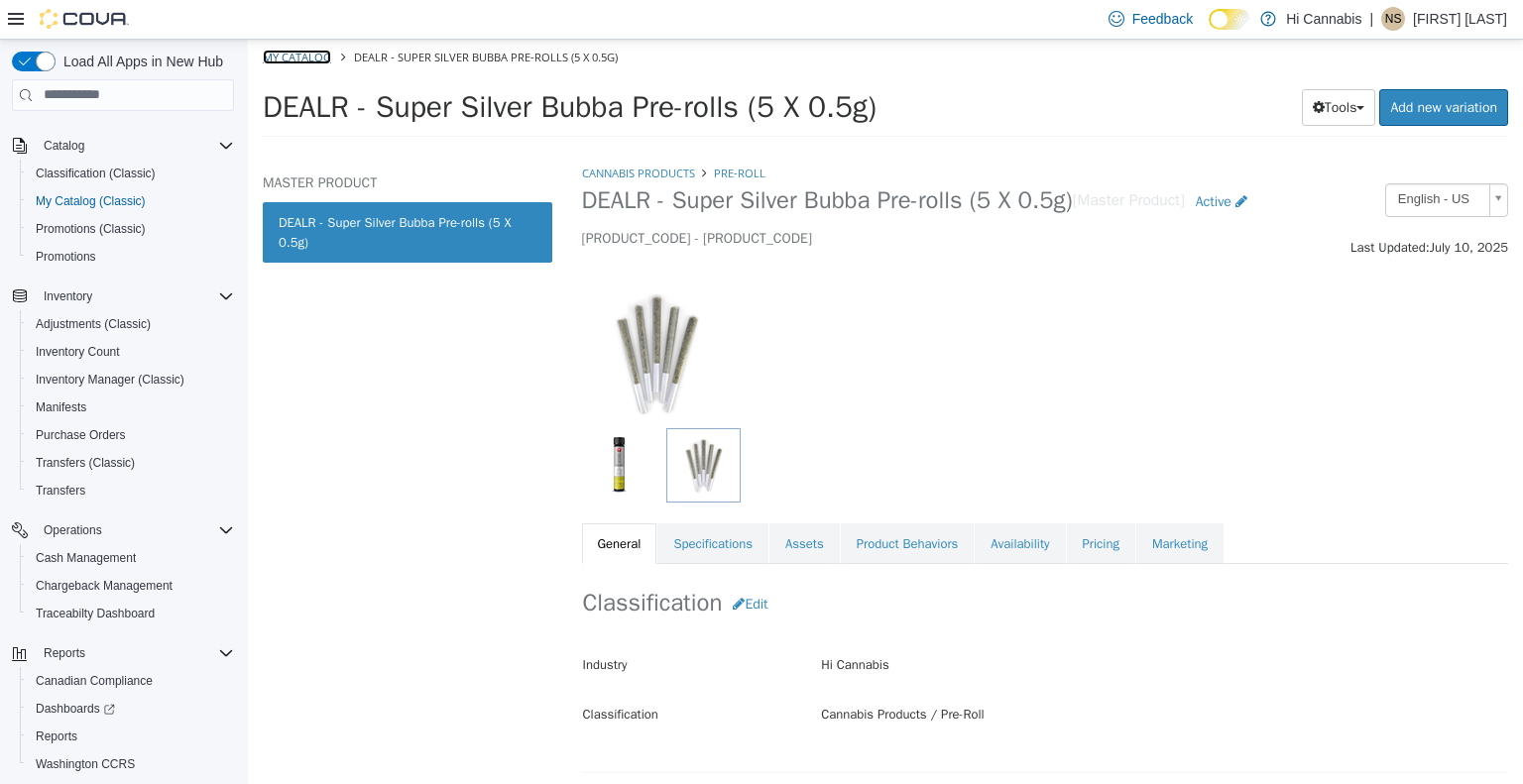 click on "My Catalog" at bounding box center [296, 56] 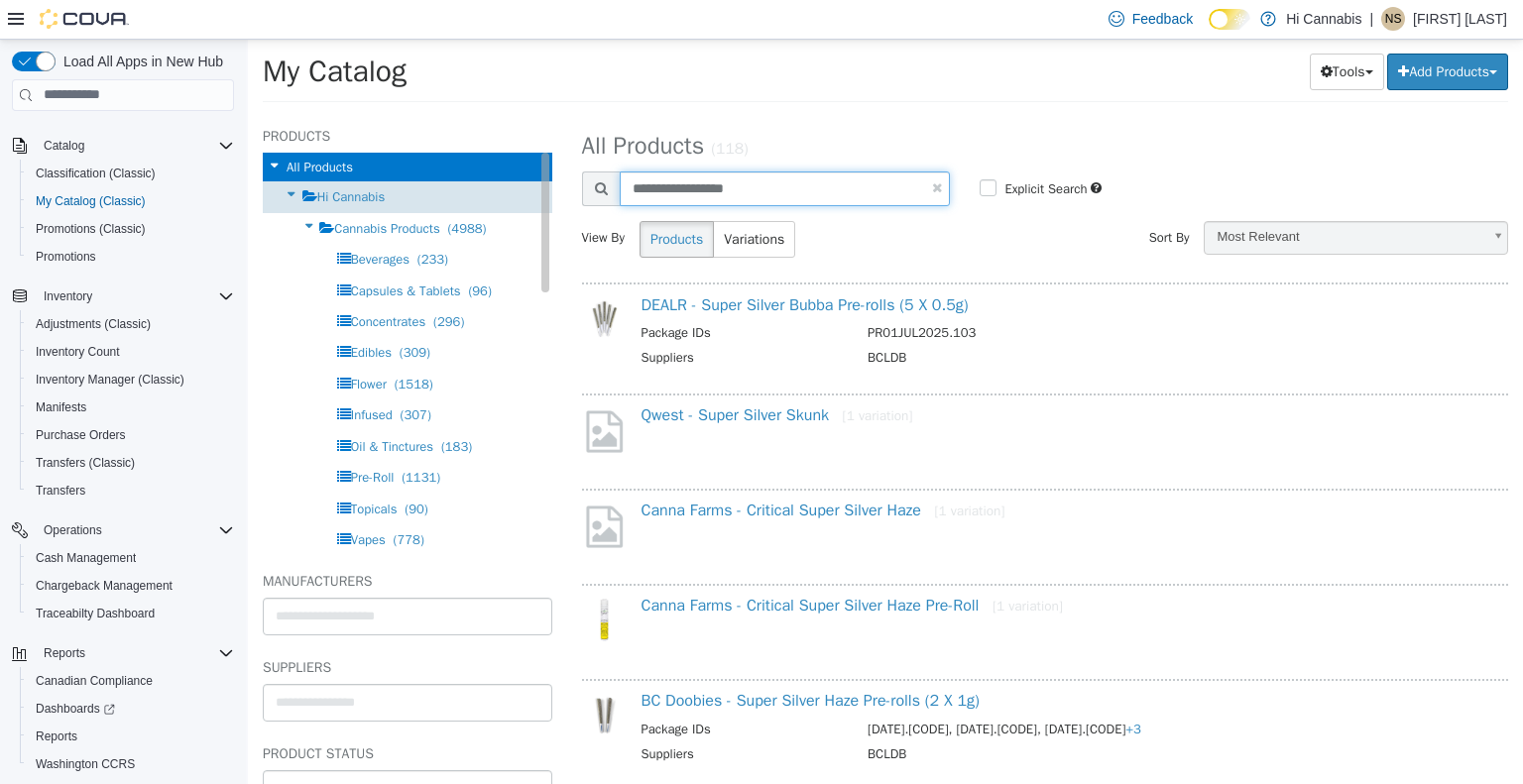 click on "**********" at bounding box center [885, 114] 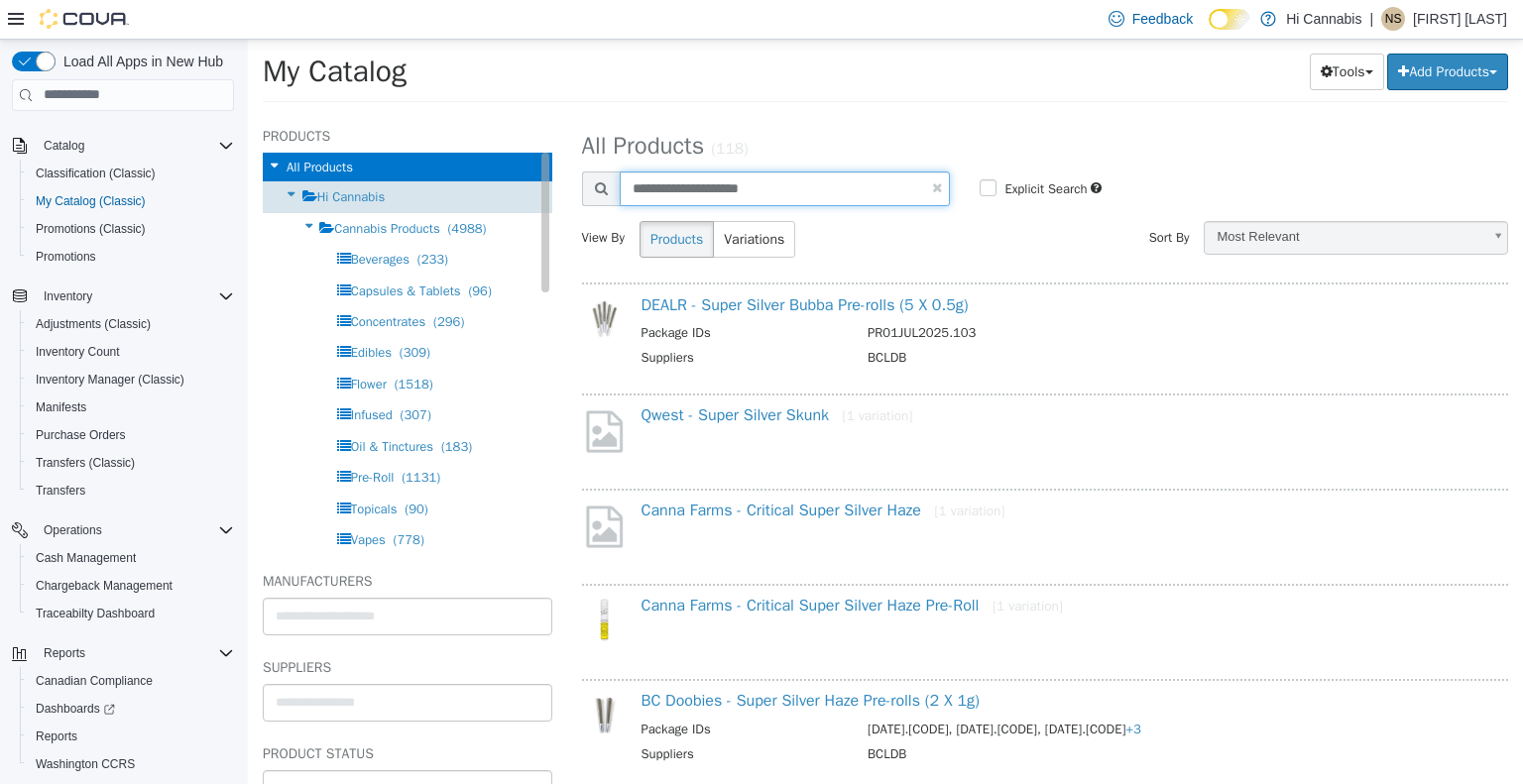 type on "**********" 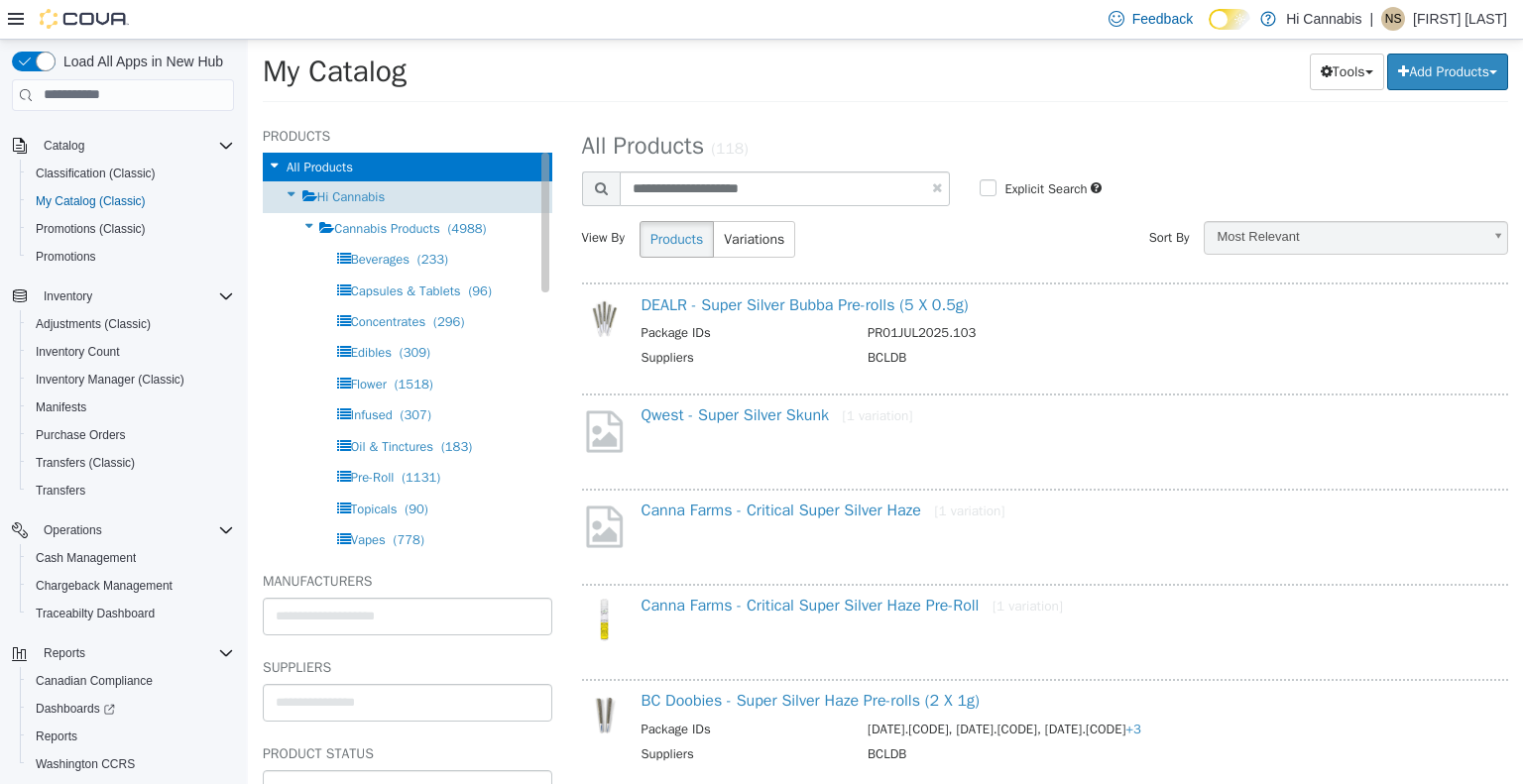 select on "**********" 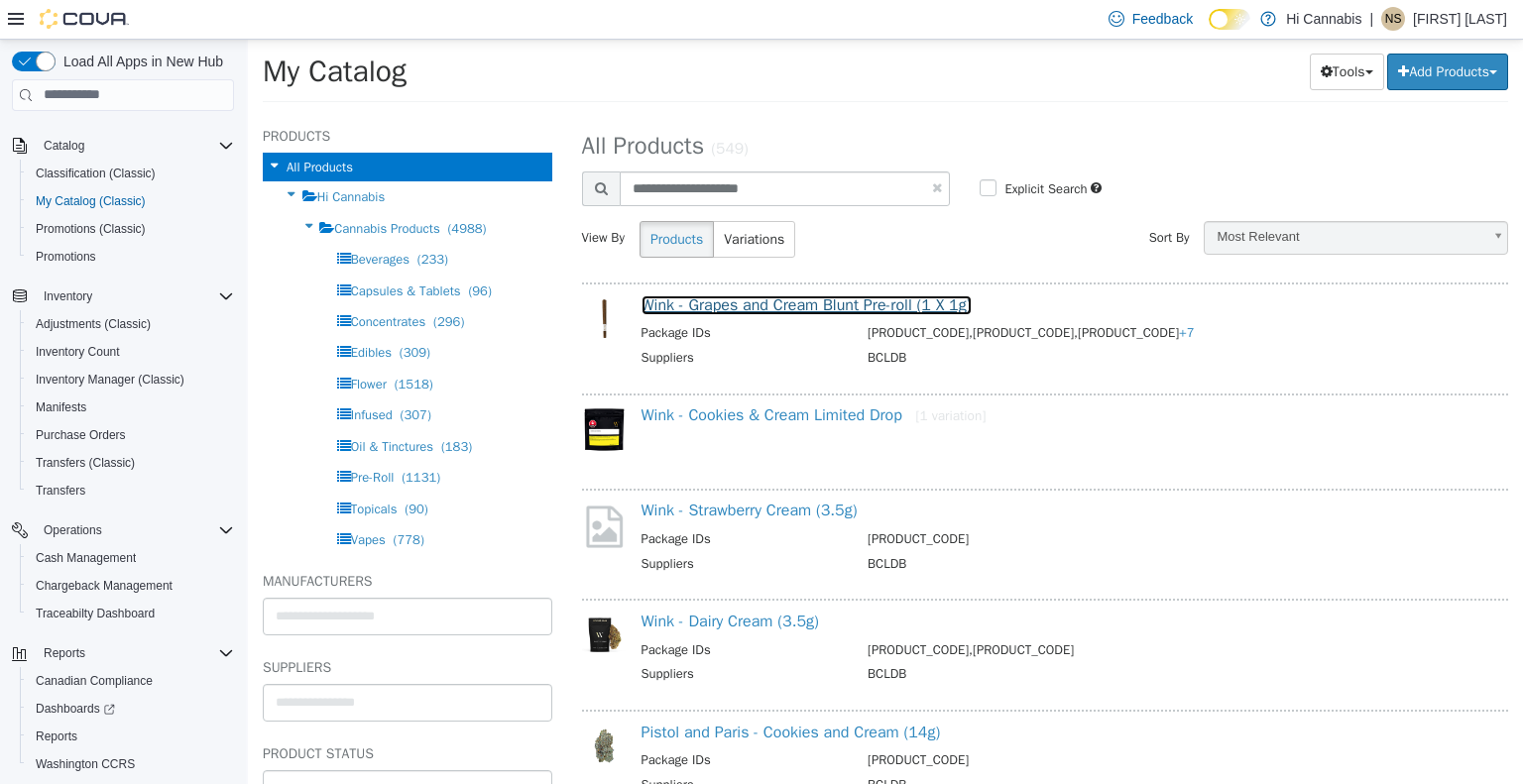 click on "Wink - Grapes and Cream Blunt Pre-roll (1 X 1g)" at bounding box center [806, 304] 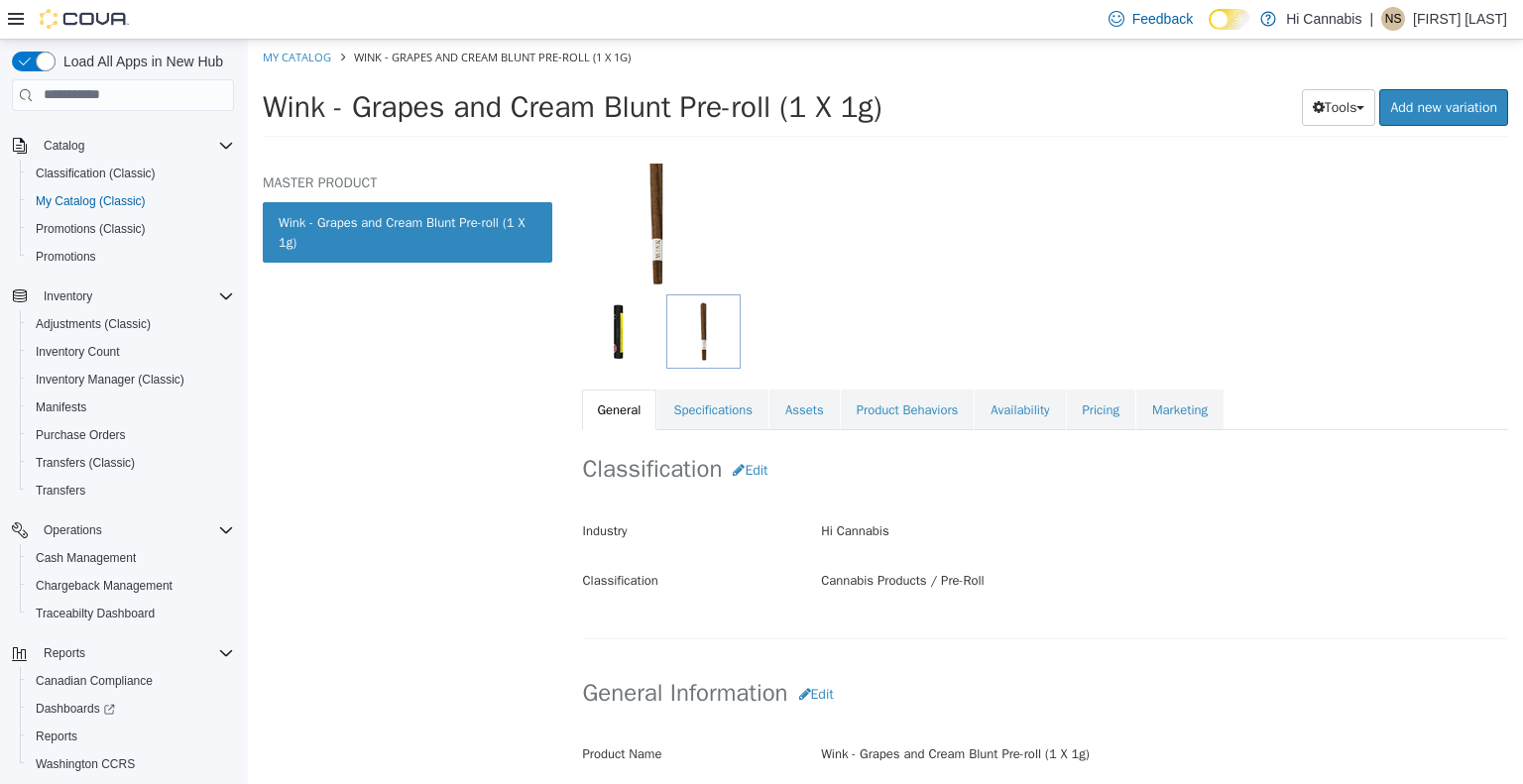 scroll, scrollTop: 297, scrollLeft: 0, axis: vertical 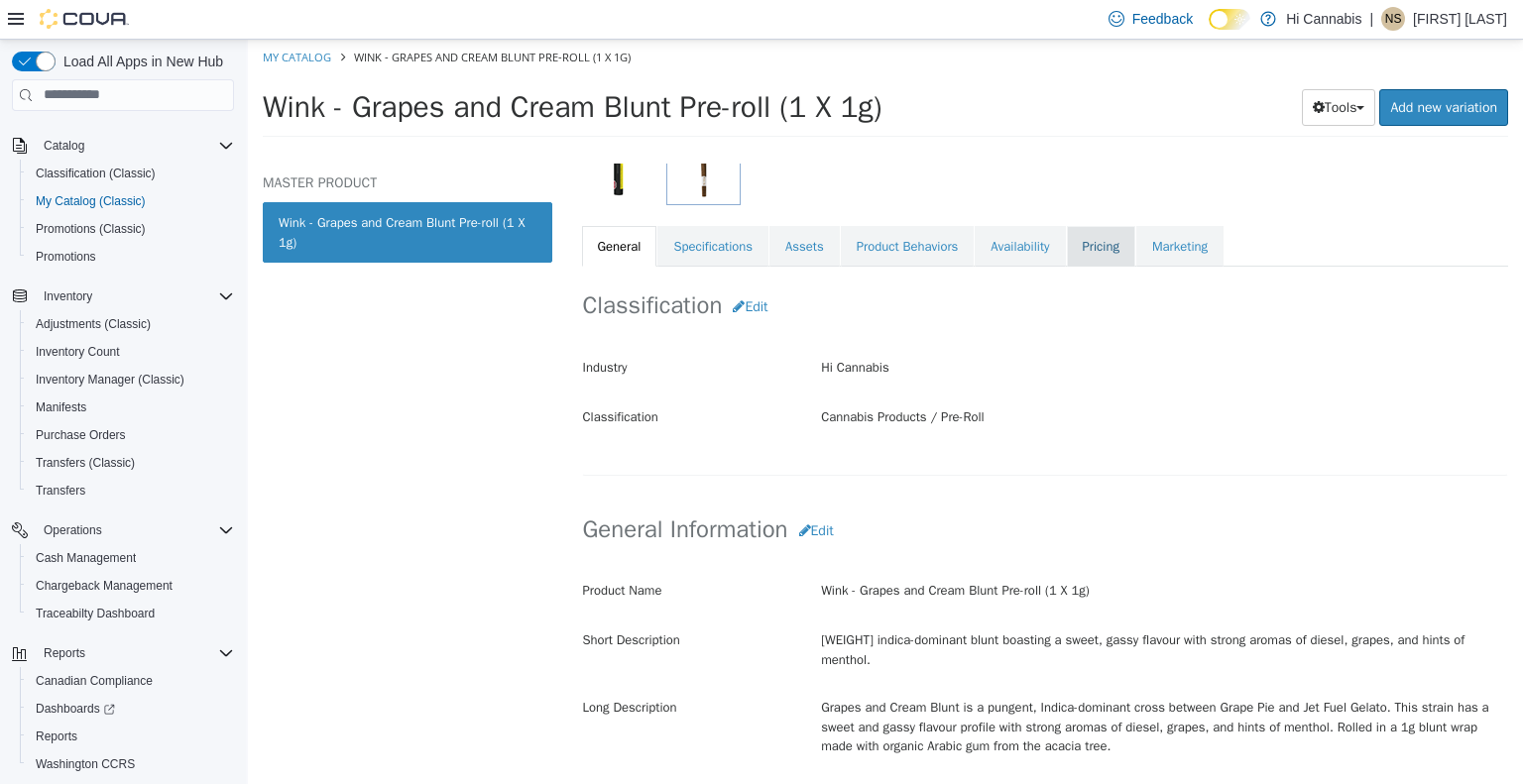 click on "Pricing" at bounding box center [1101, 246] 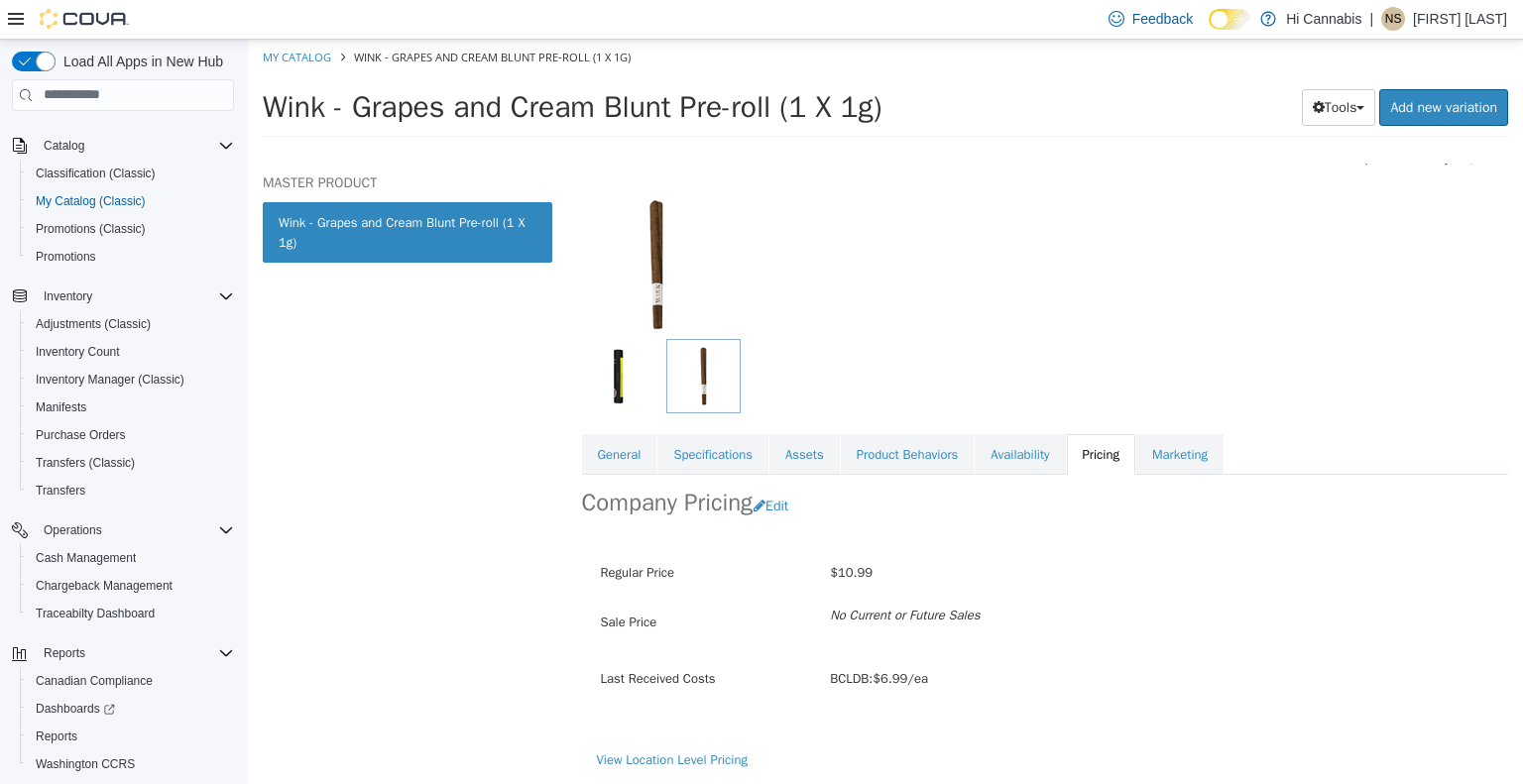 scroll, scrollTop: 87, scrollLeft: 0, axis: vertical 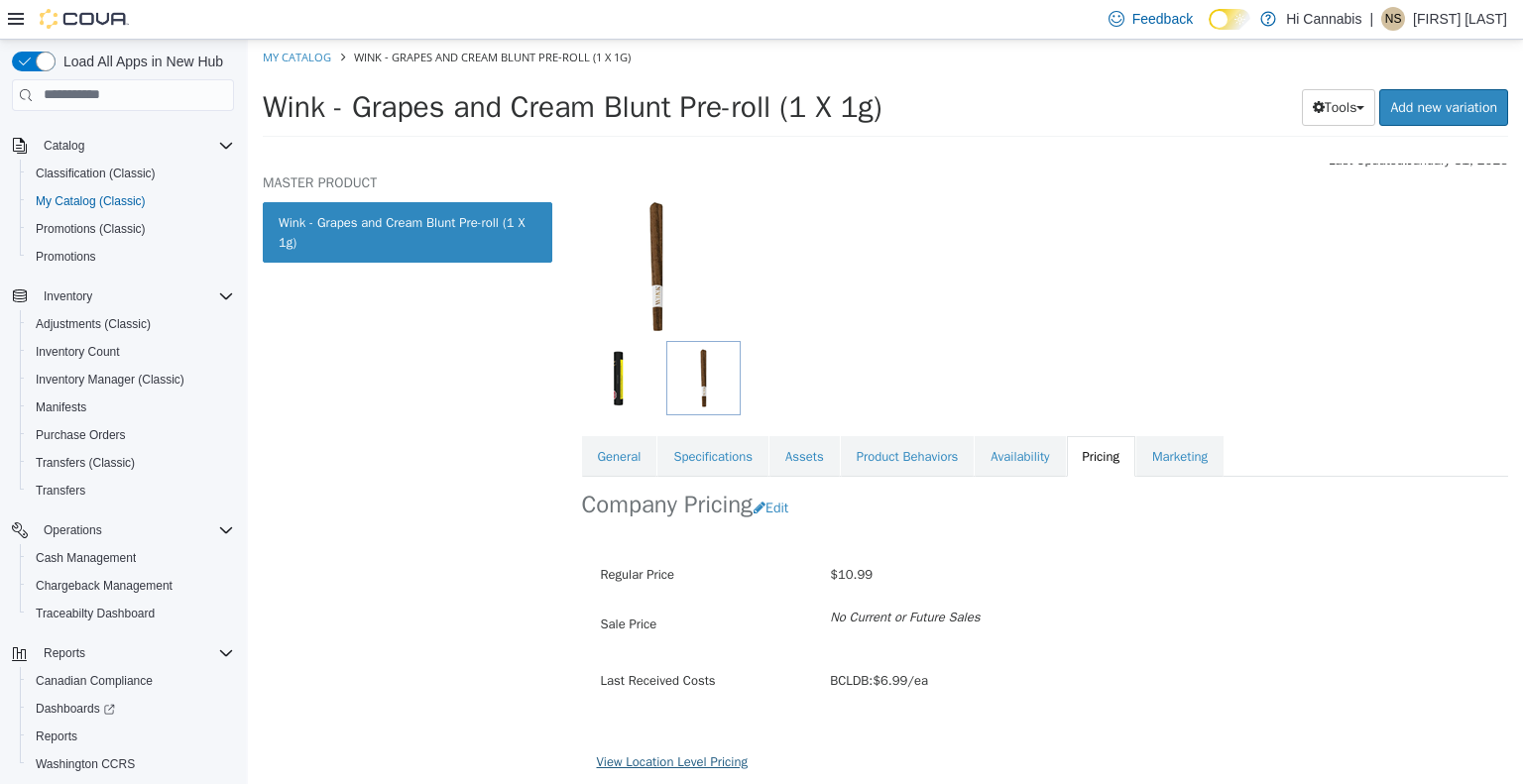 click on "View Location Level Pricing" at bounding box center [672, 760] 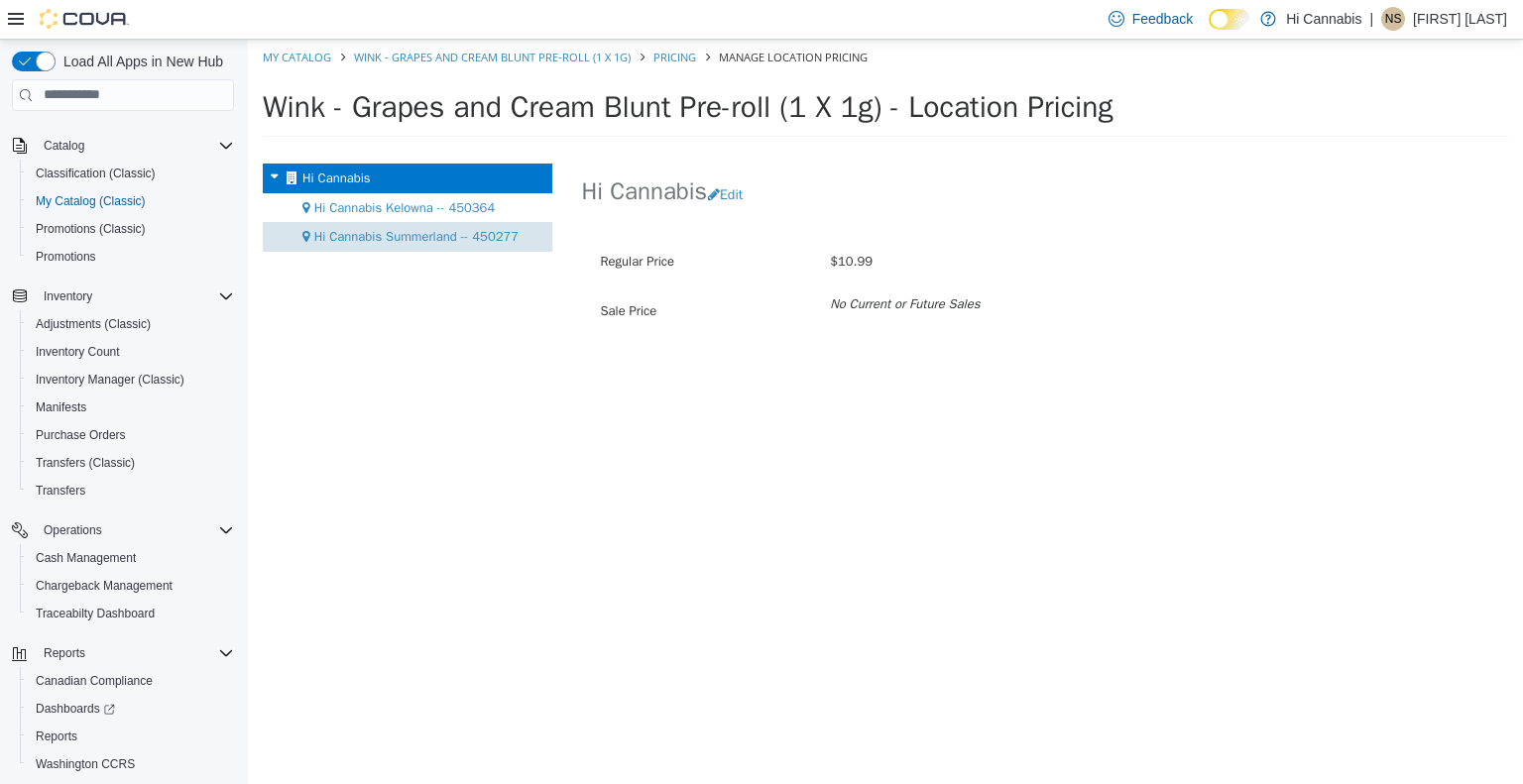 click on "Hi Cannabis Summerland -- 450277" at bounding box center (416, 235) 